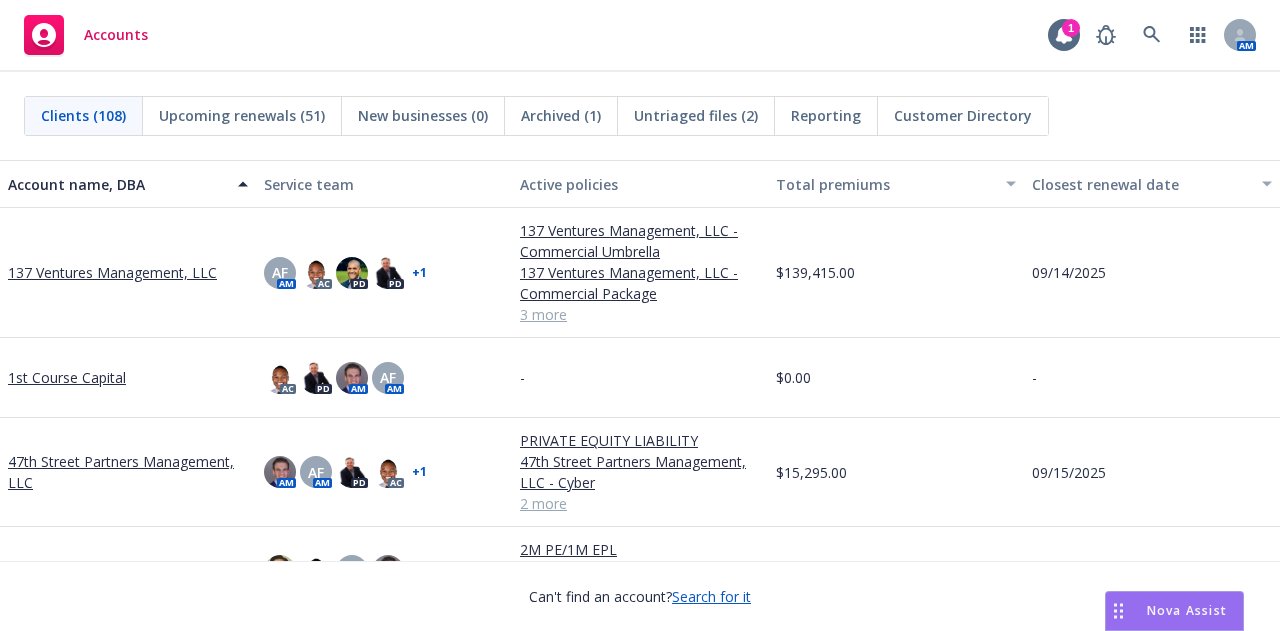 scroll, scrollTop: 0, scrollLeft: 0, axis: both 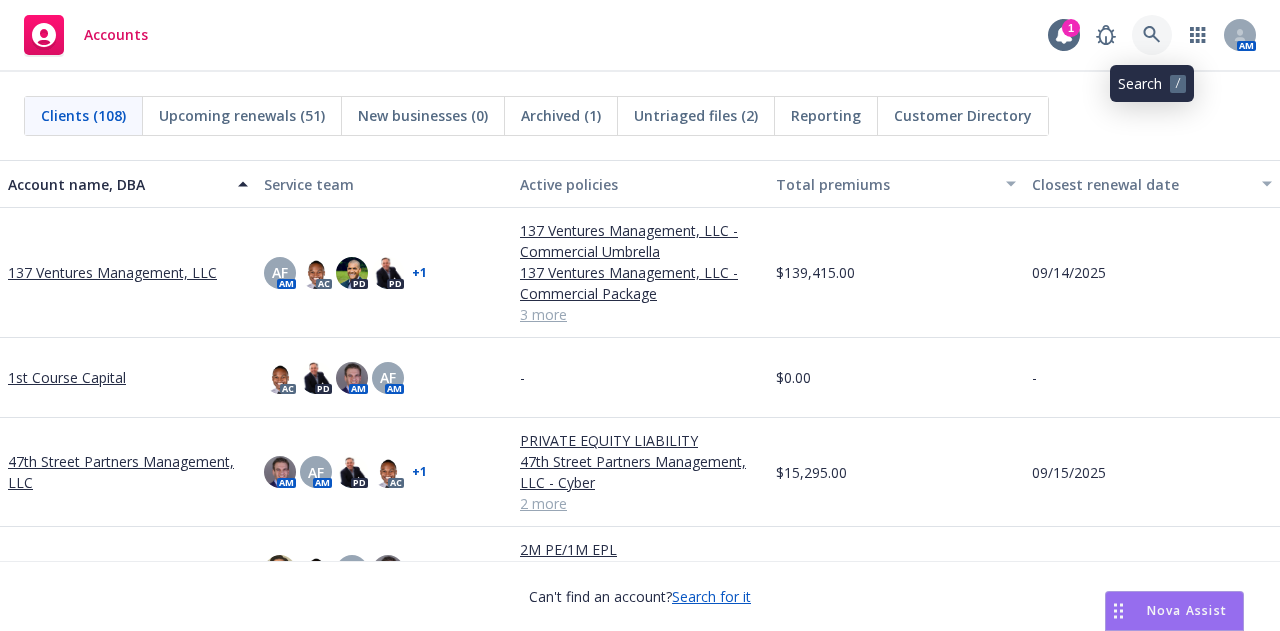 click 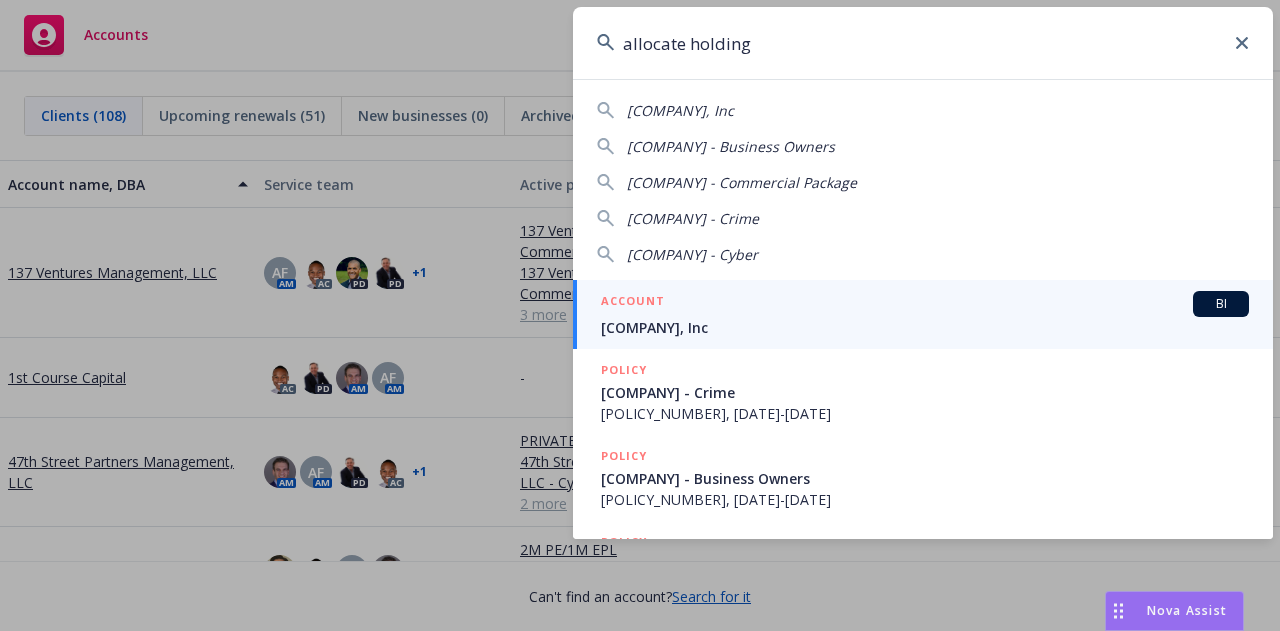type on "allocate holding" 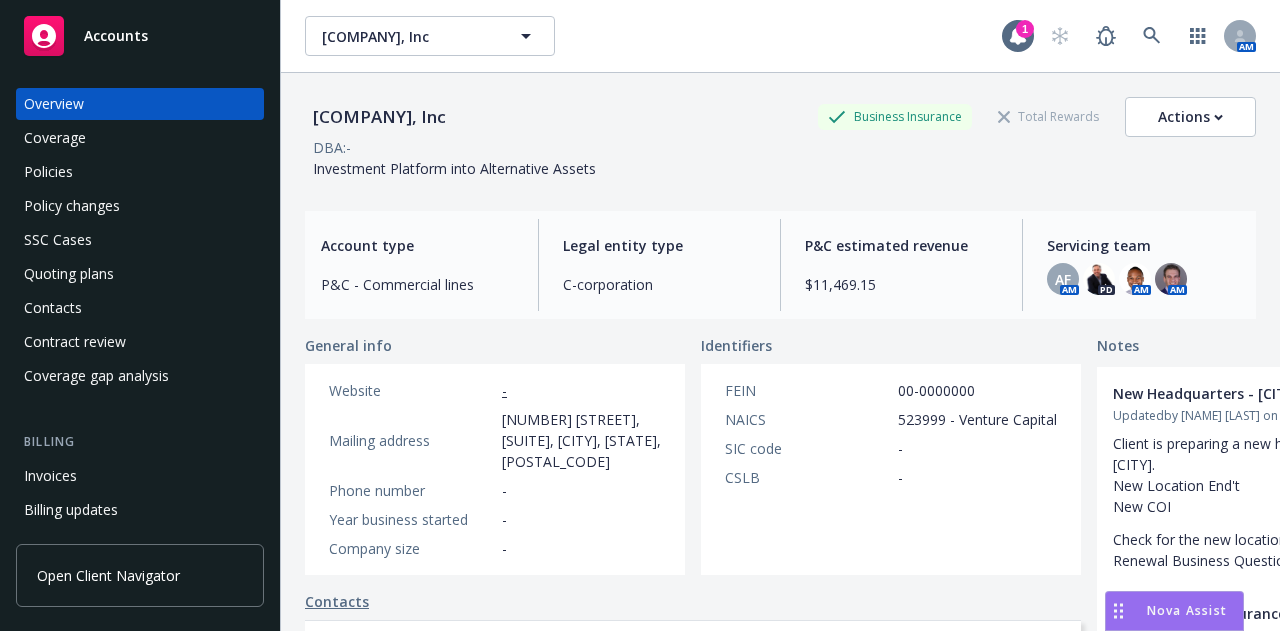 click on "Policies" at bounding box center (140, 172) 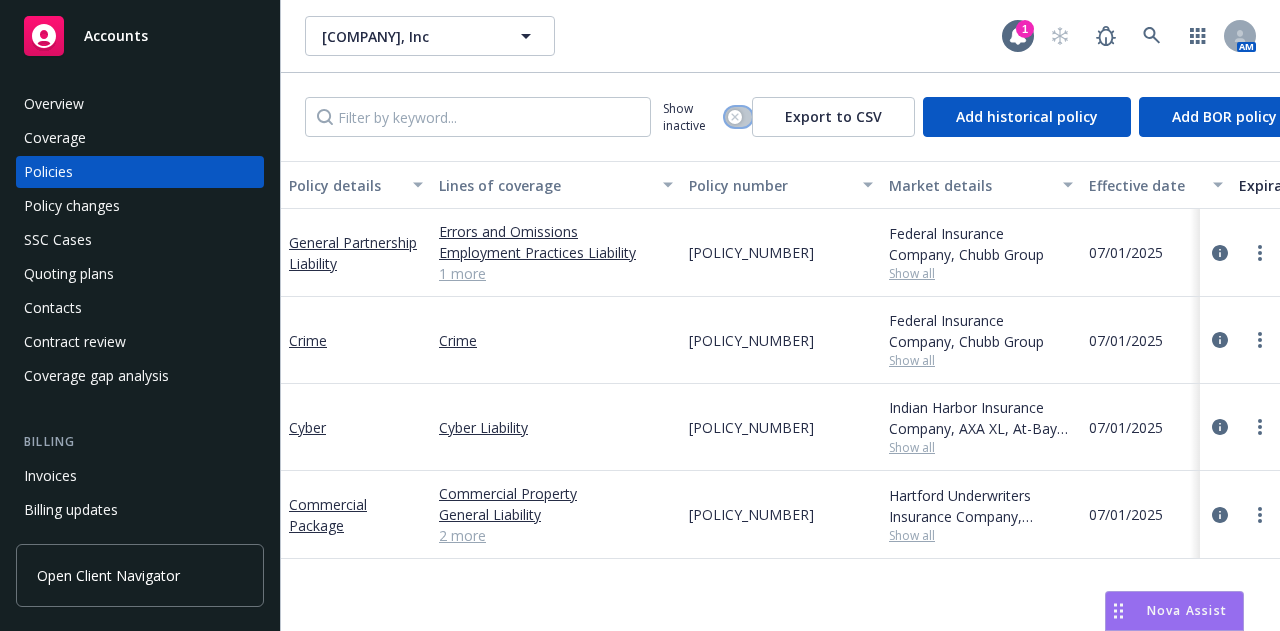 click 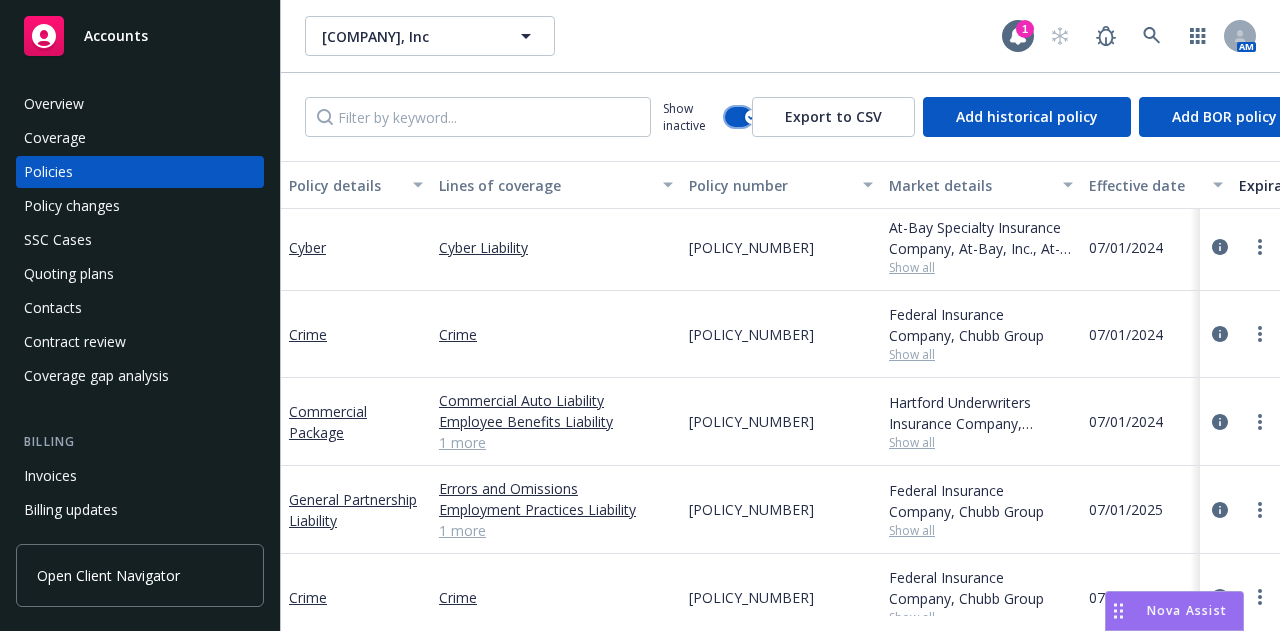scroll, scrollTop: 713, scrollLeft: 0, axis: vertical 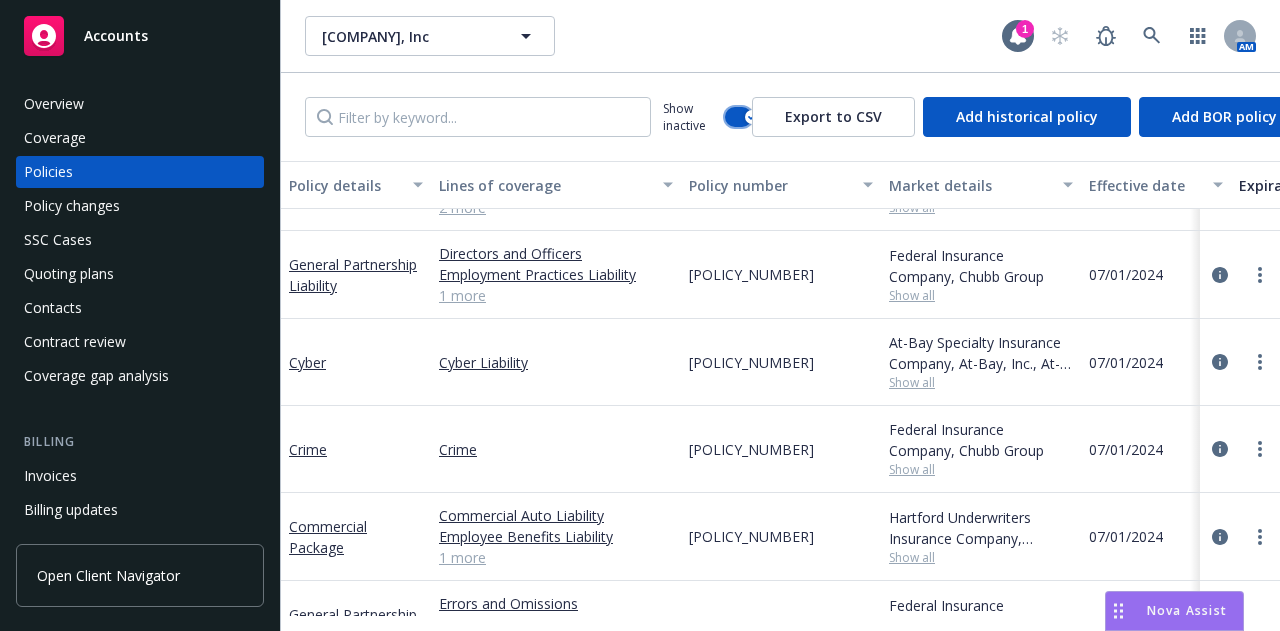 click at bounding box center [738, 117] 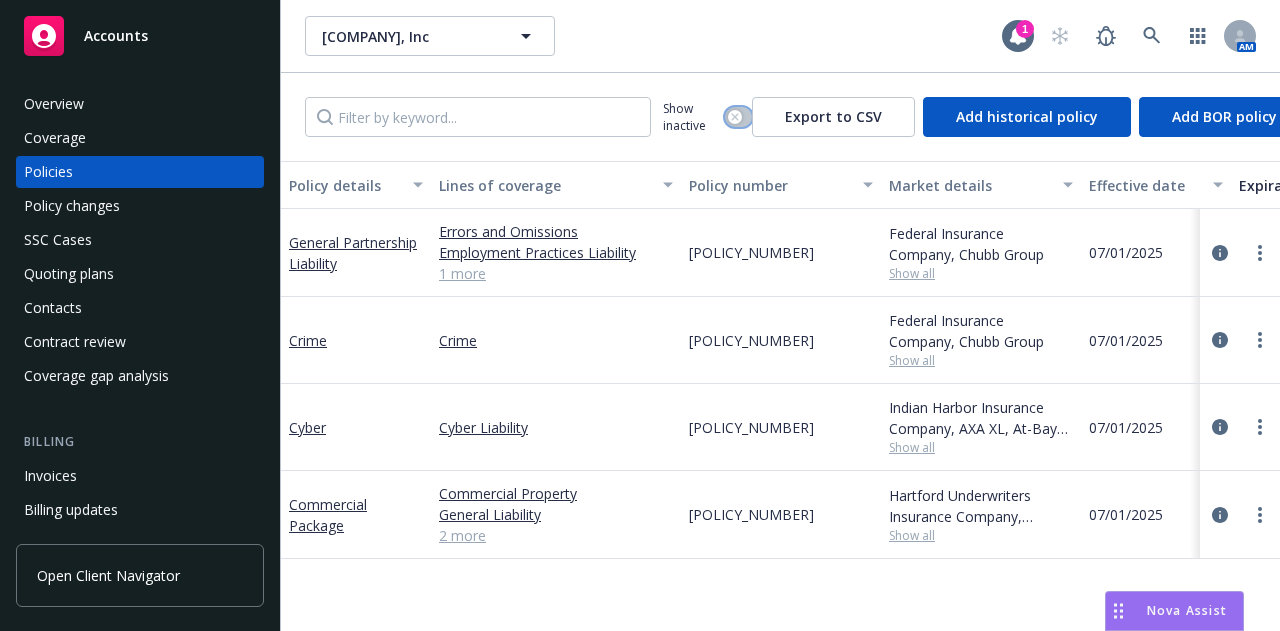 scroll, scrollTop: 0, scrollLeft: 0, axis: both 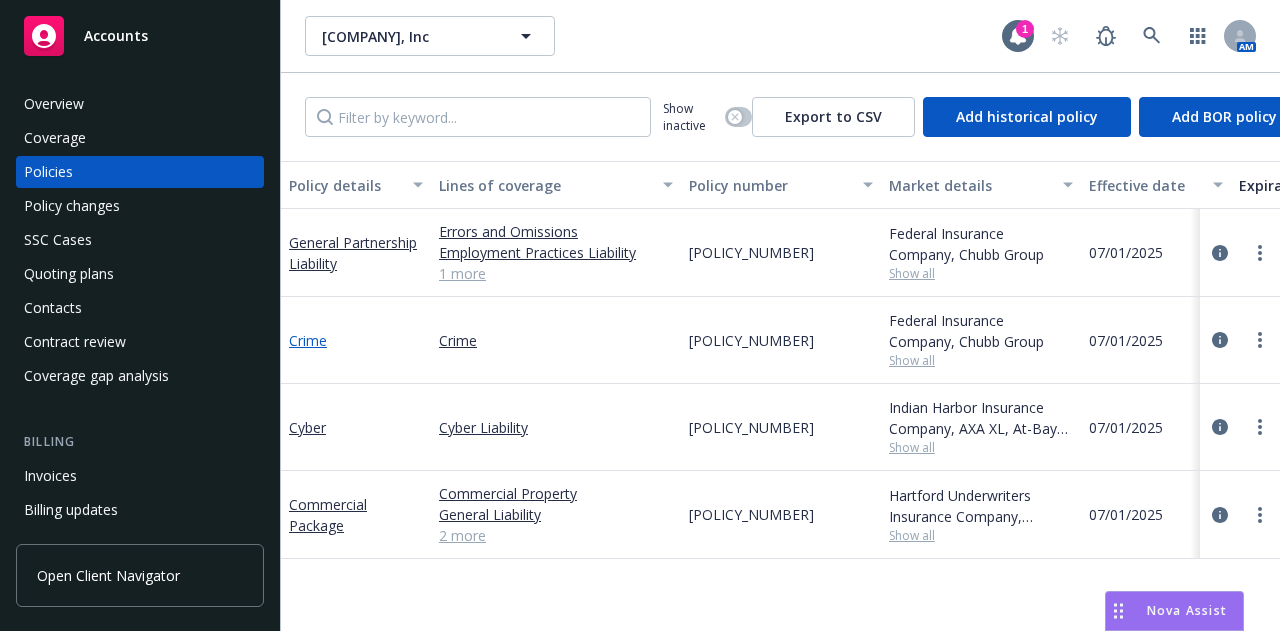 click on "Crime" at bounding box center (308, 340) 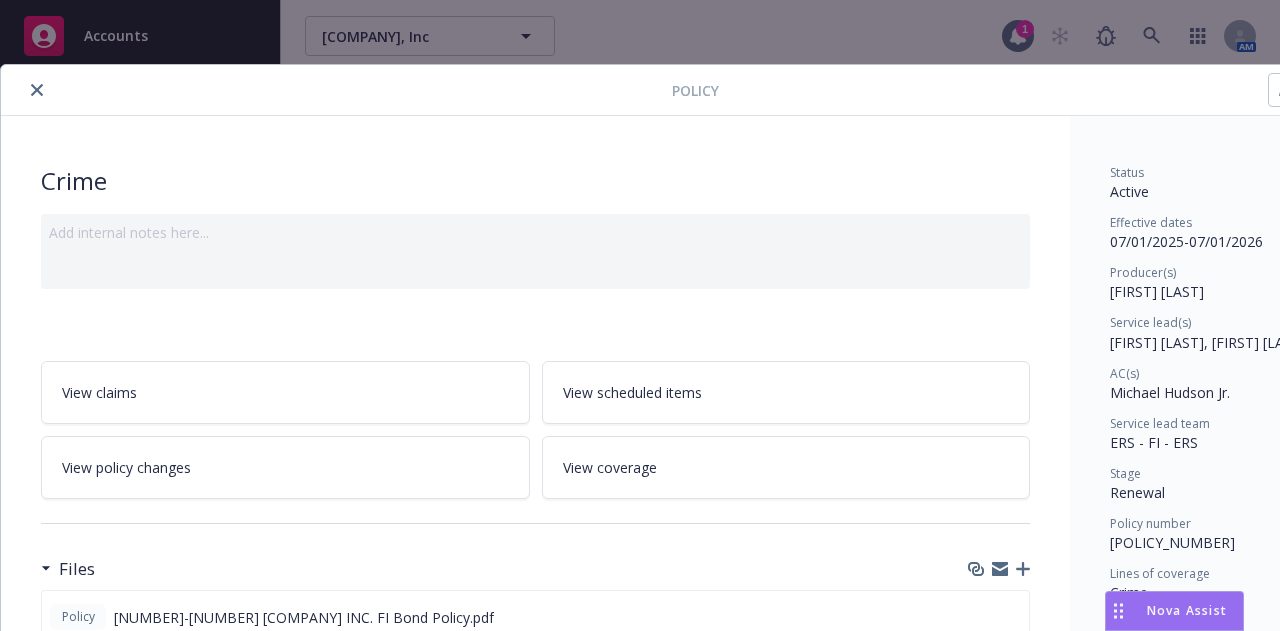 scroll, scrollTop: 200, scrollLeft: 0, axis: vertical 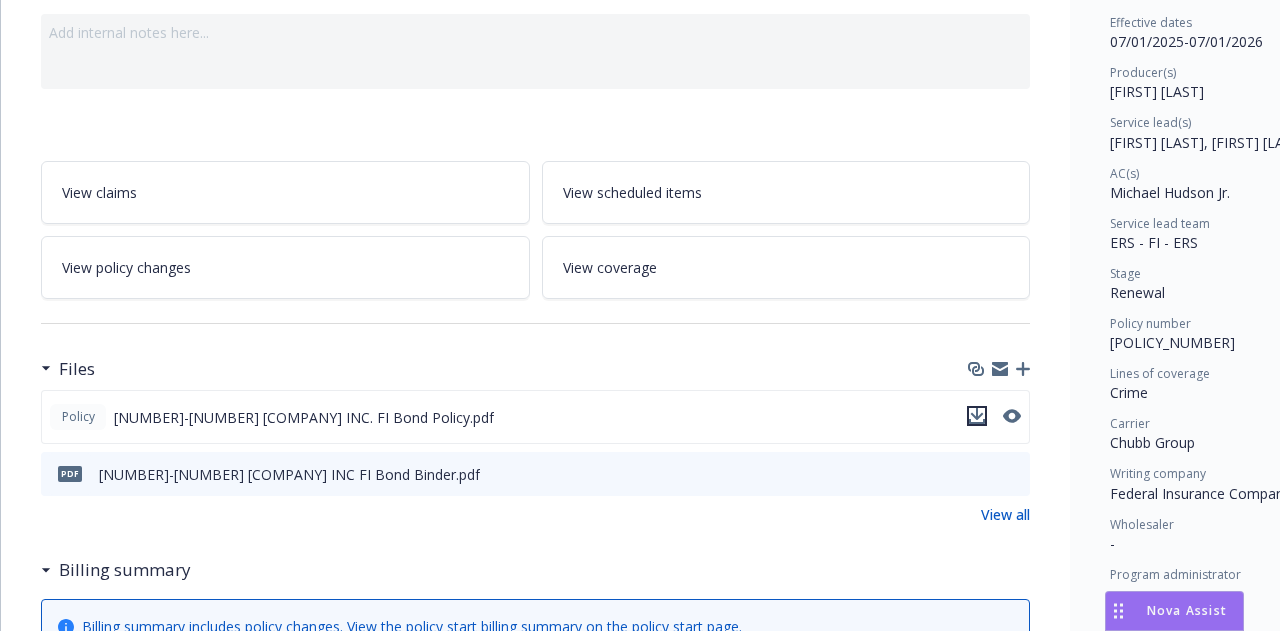 click 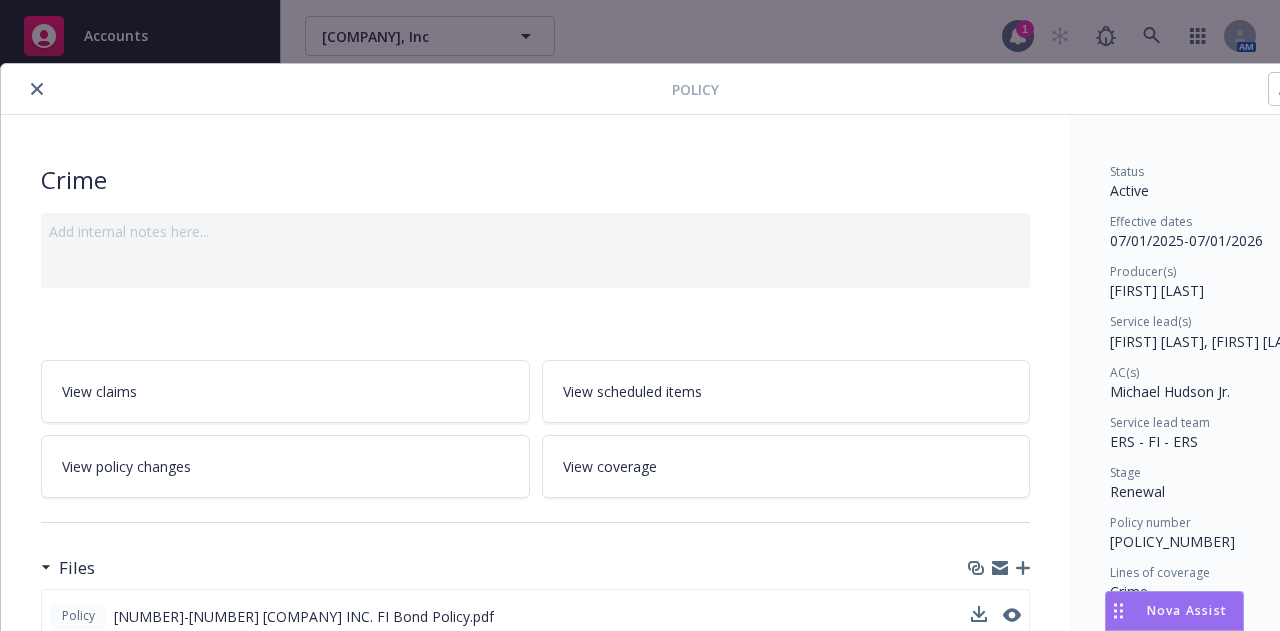 scroll, scrollTop: 0, scrollLeft: 0, axis: both 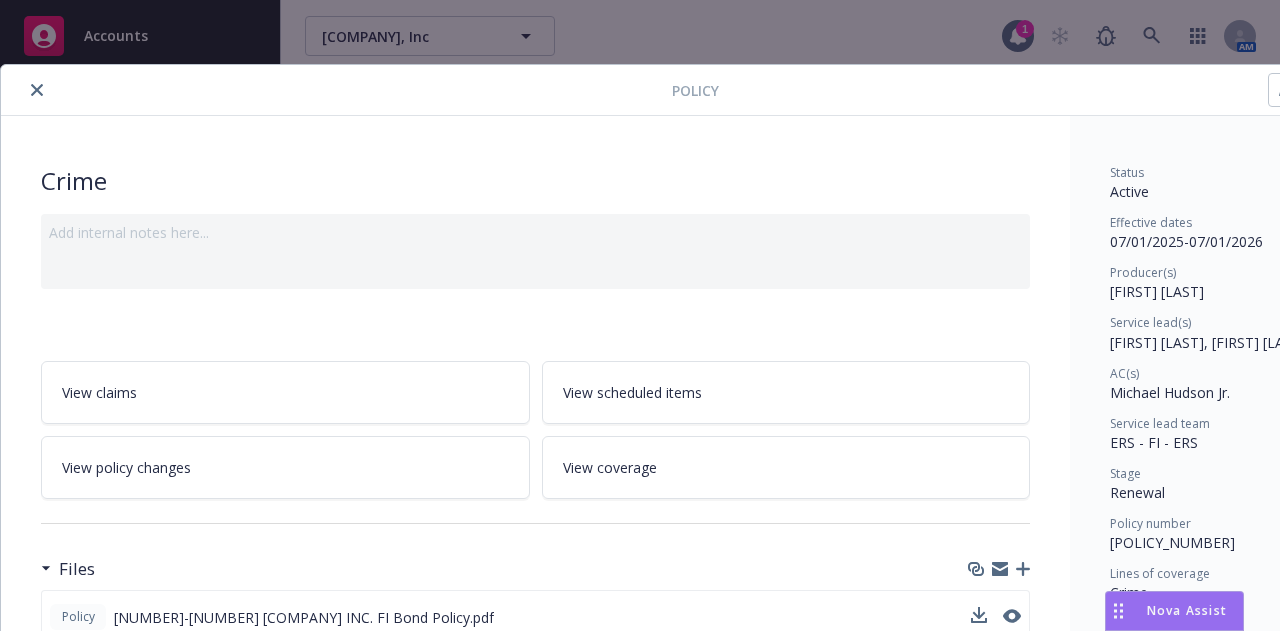 click 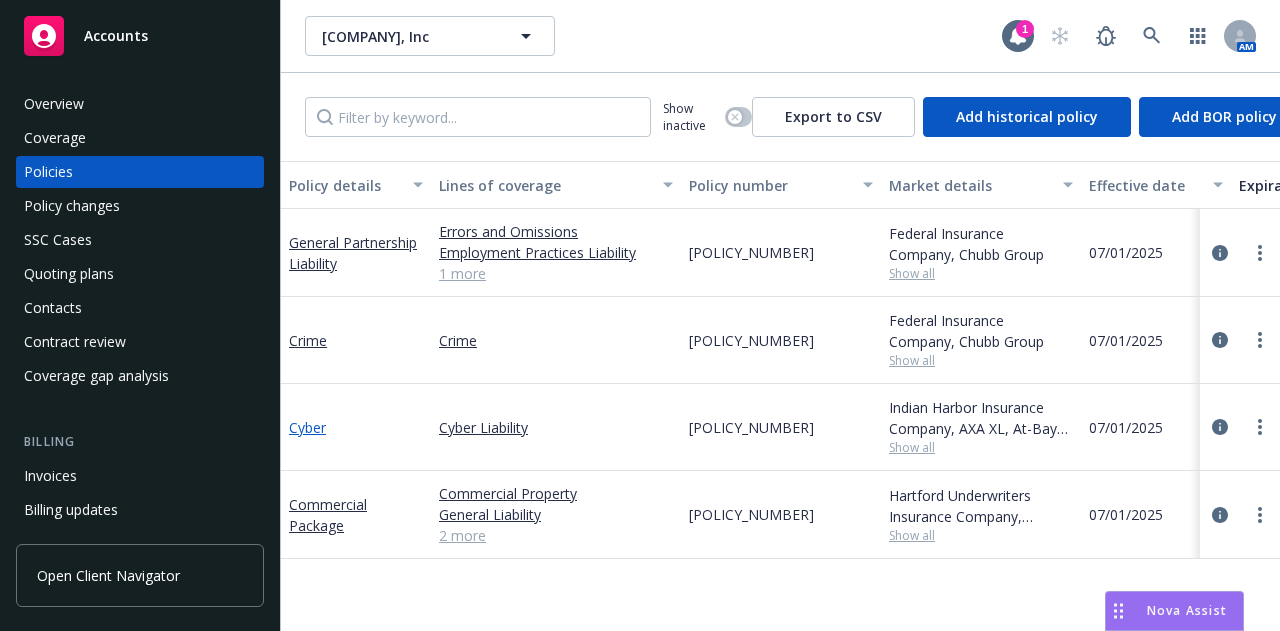 click on "Cyber" at bounding box center [307, 427] 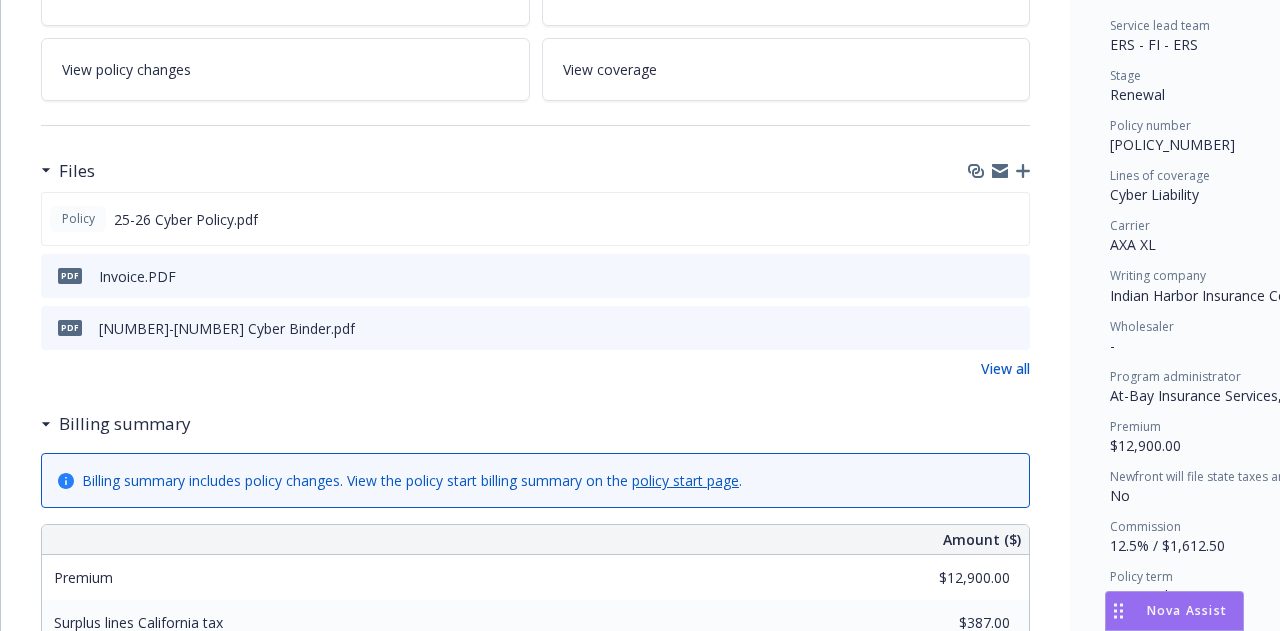scroll, scrollTop: 400, scrollLeft: 0, axis: vertical 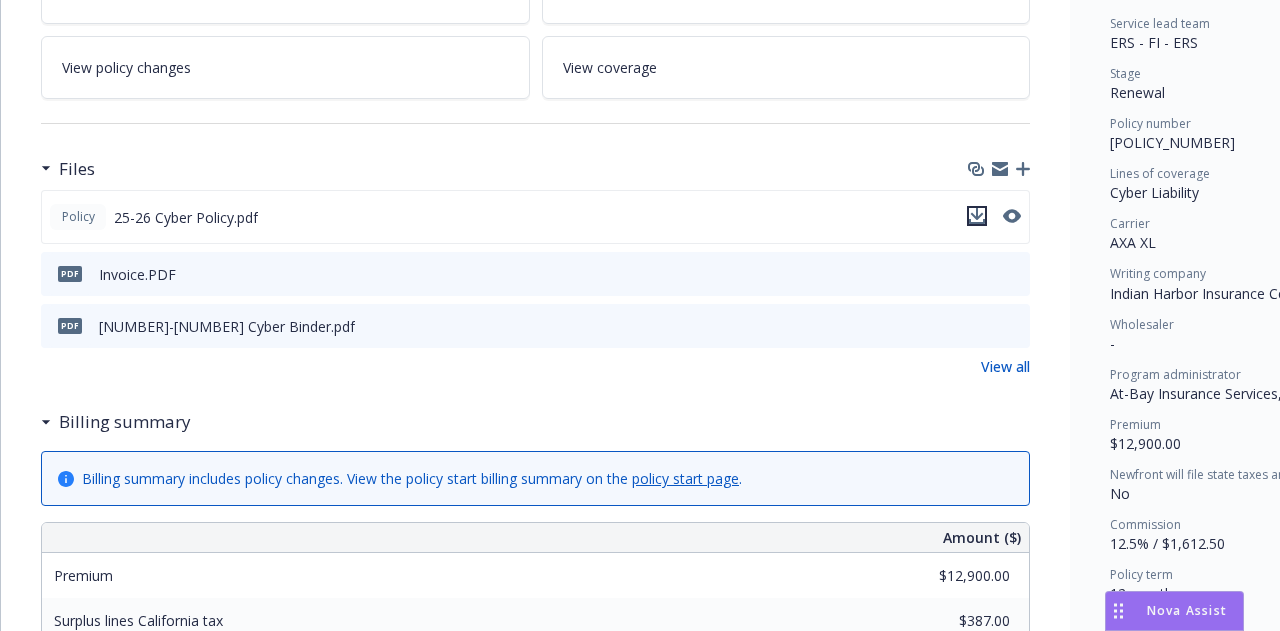 click 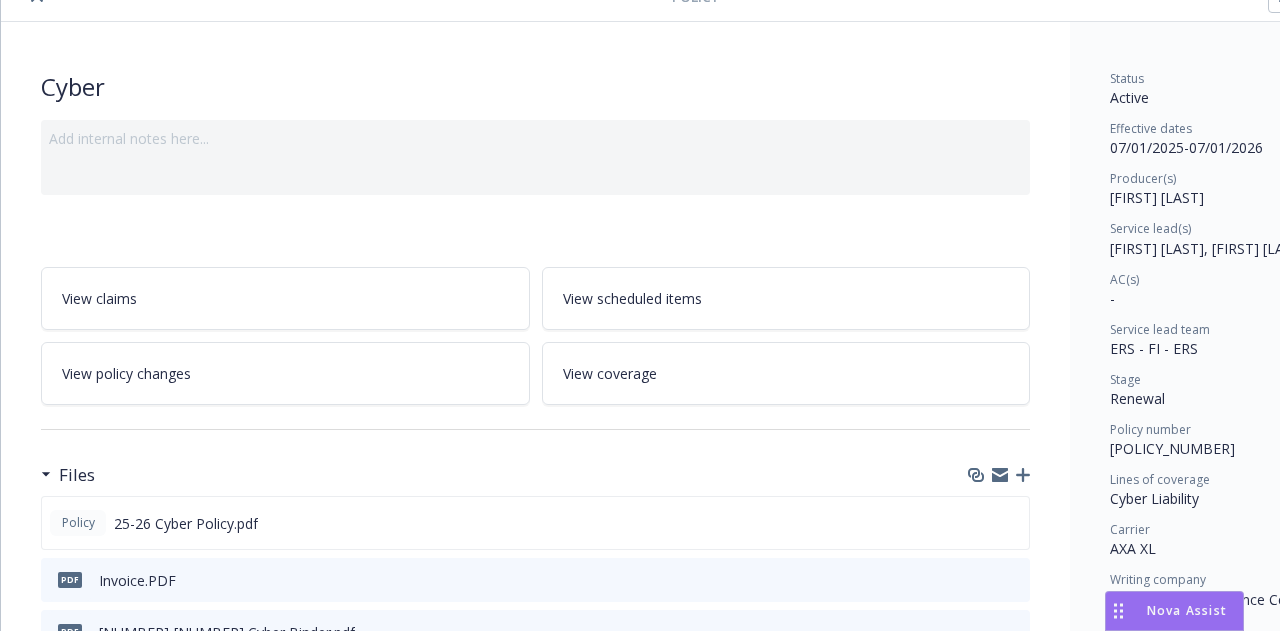 scroll, scrollTop: 0, scrollLeft: 0, axis: both 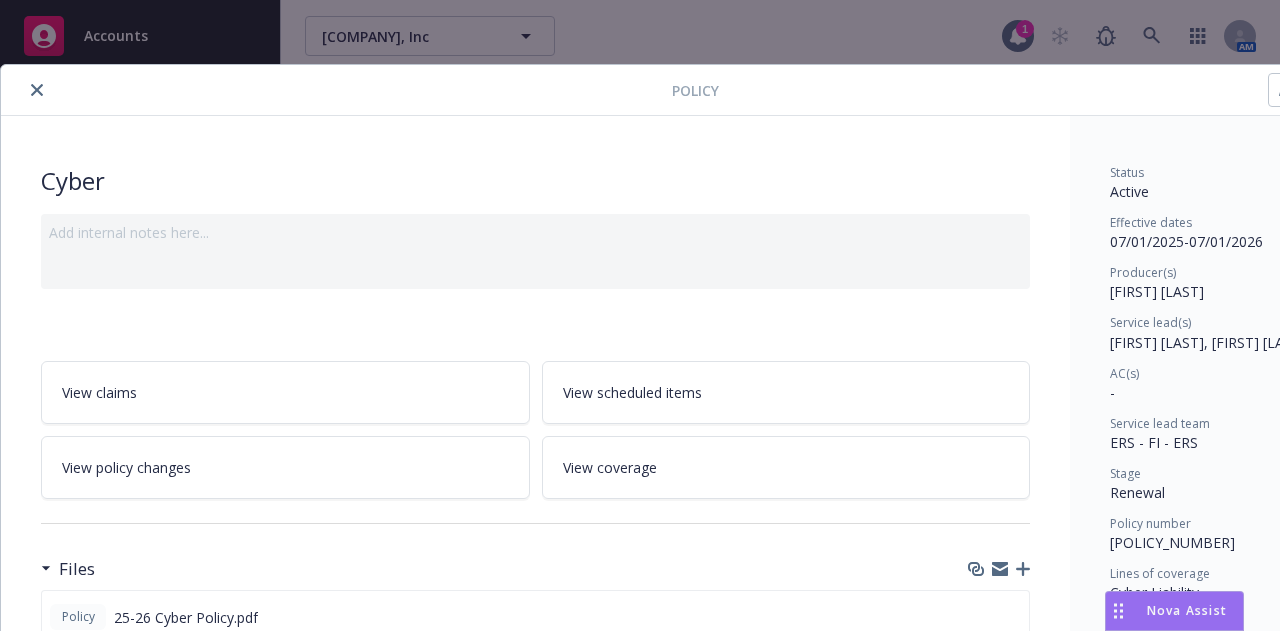 click 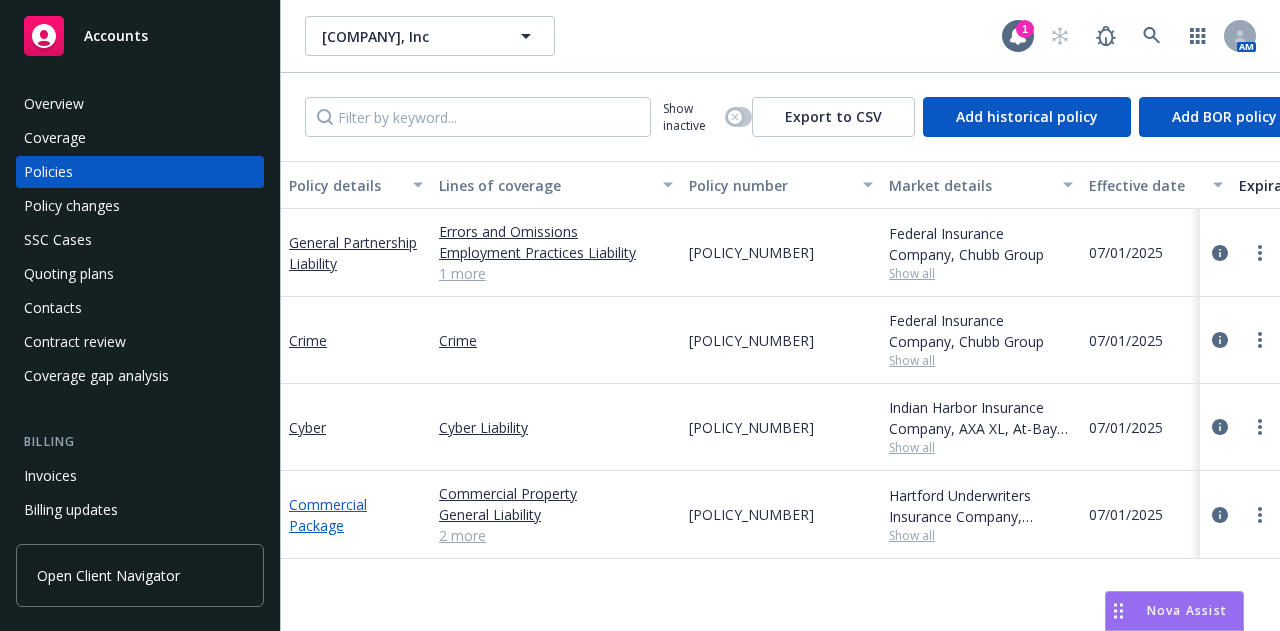 click on "Commercial Package" at bounding box center [328, 515] 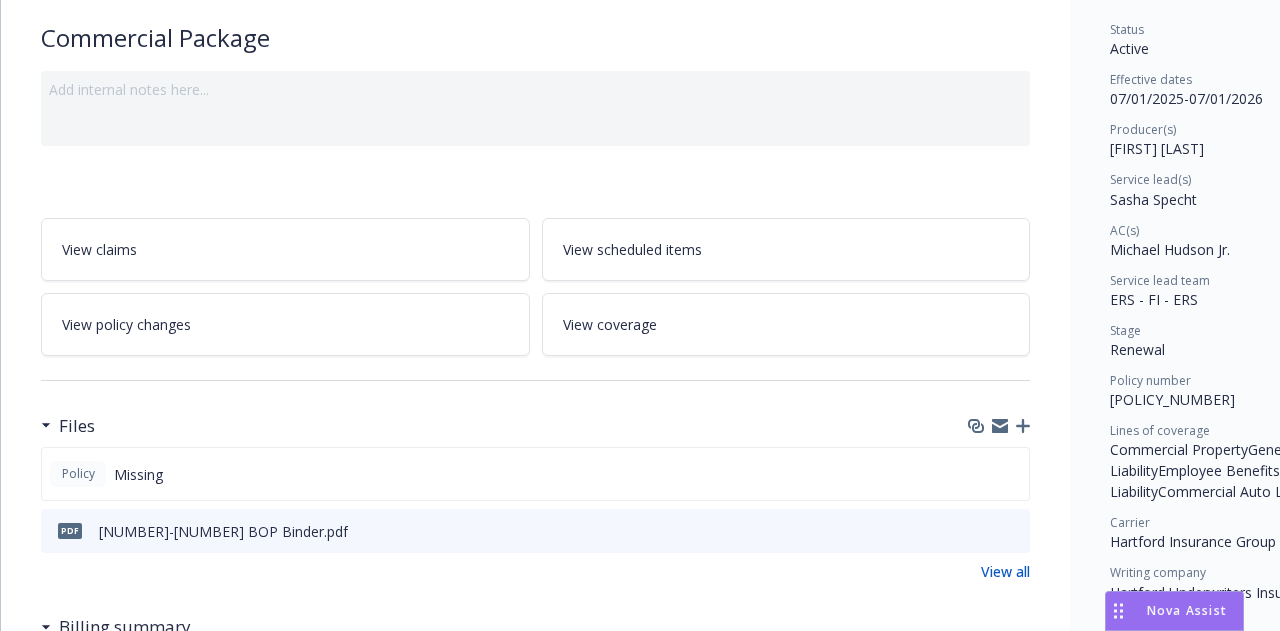 scroll, scrollTop: 200, scrollLeft: 0, axis: vertical 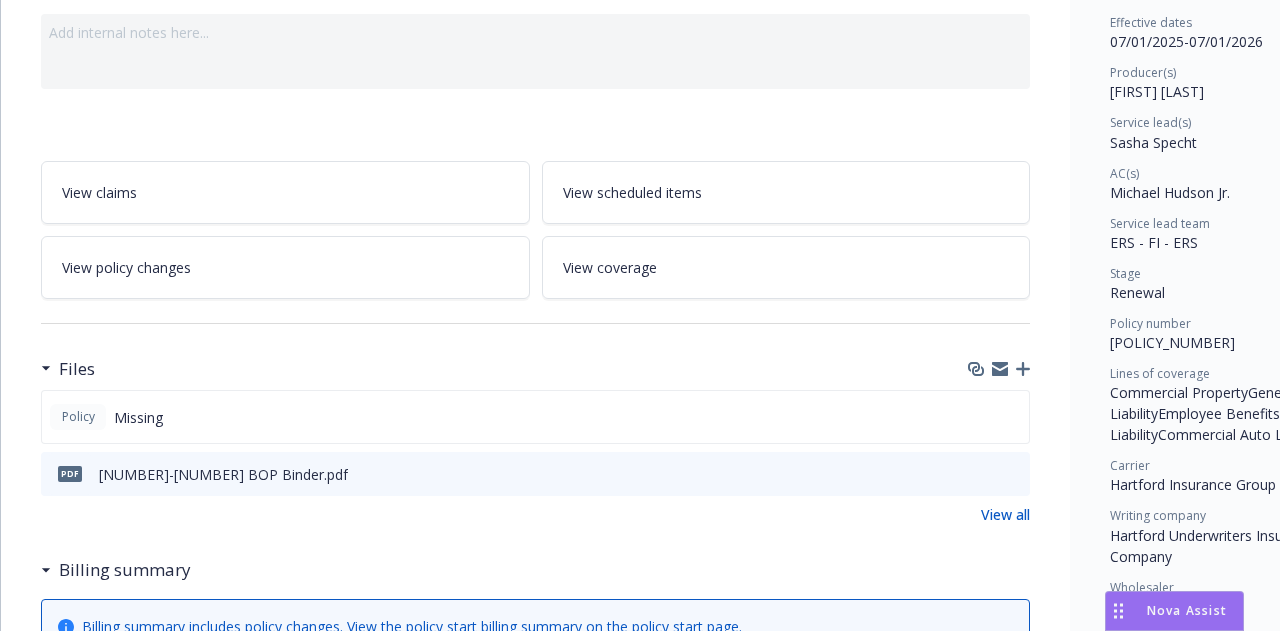 click 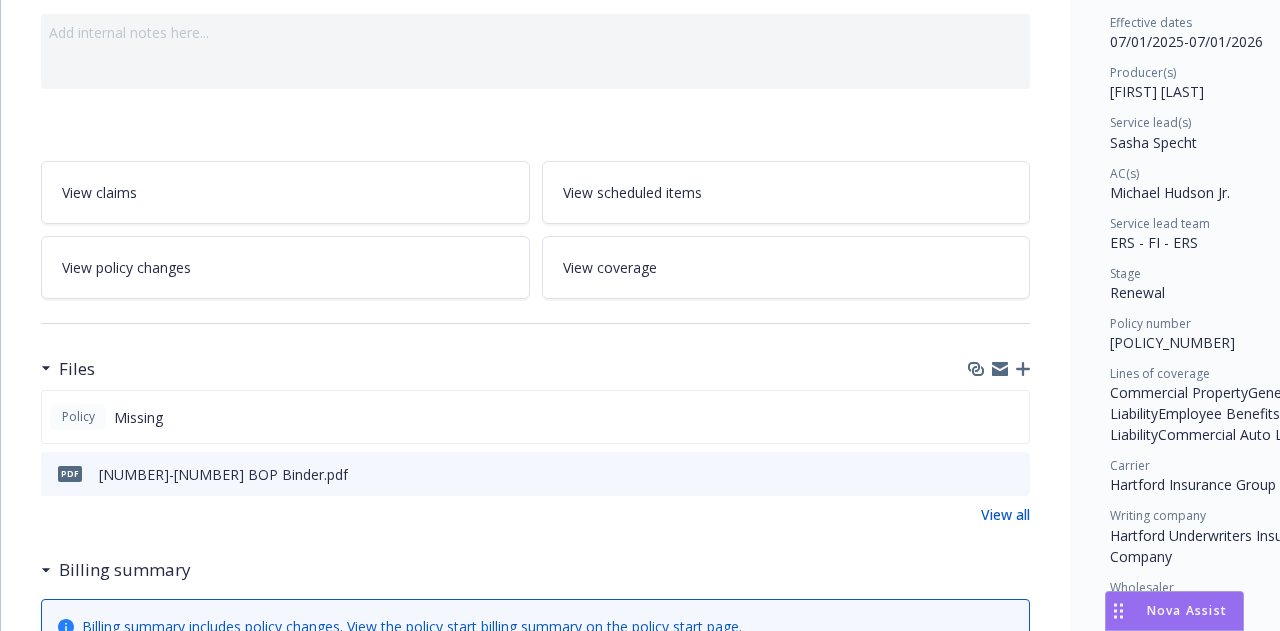 scroll, scrollTop: 0, scrollLeft: 0, axis: both 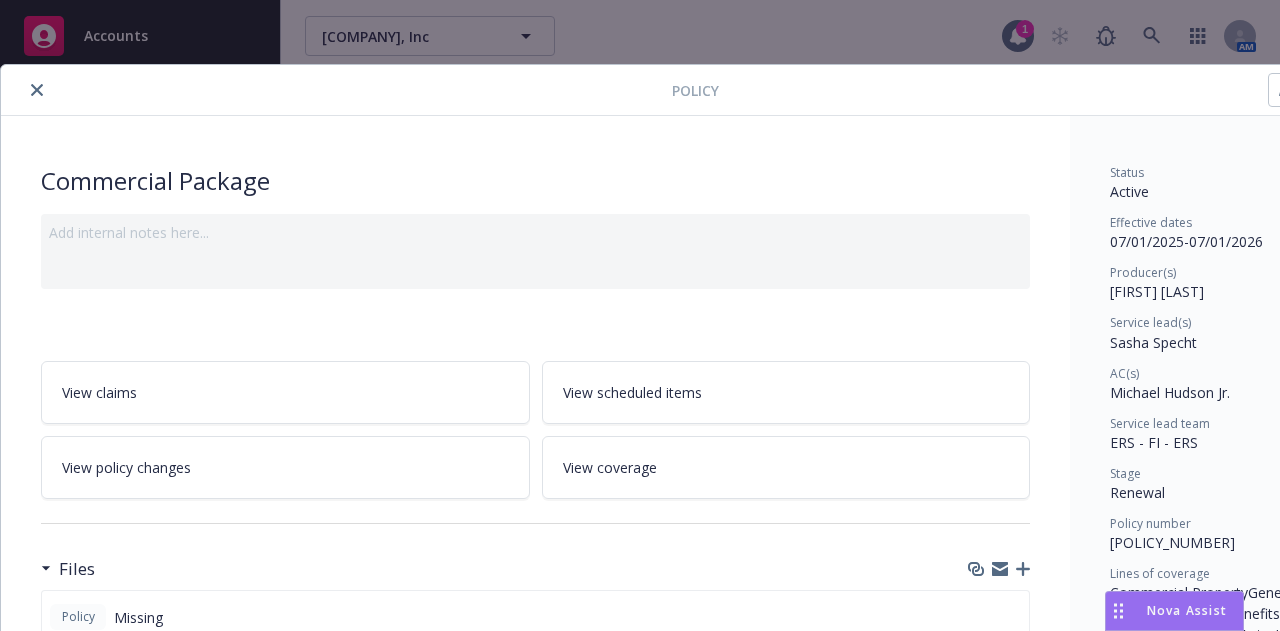 click 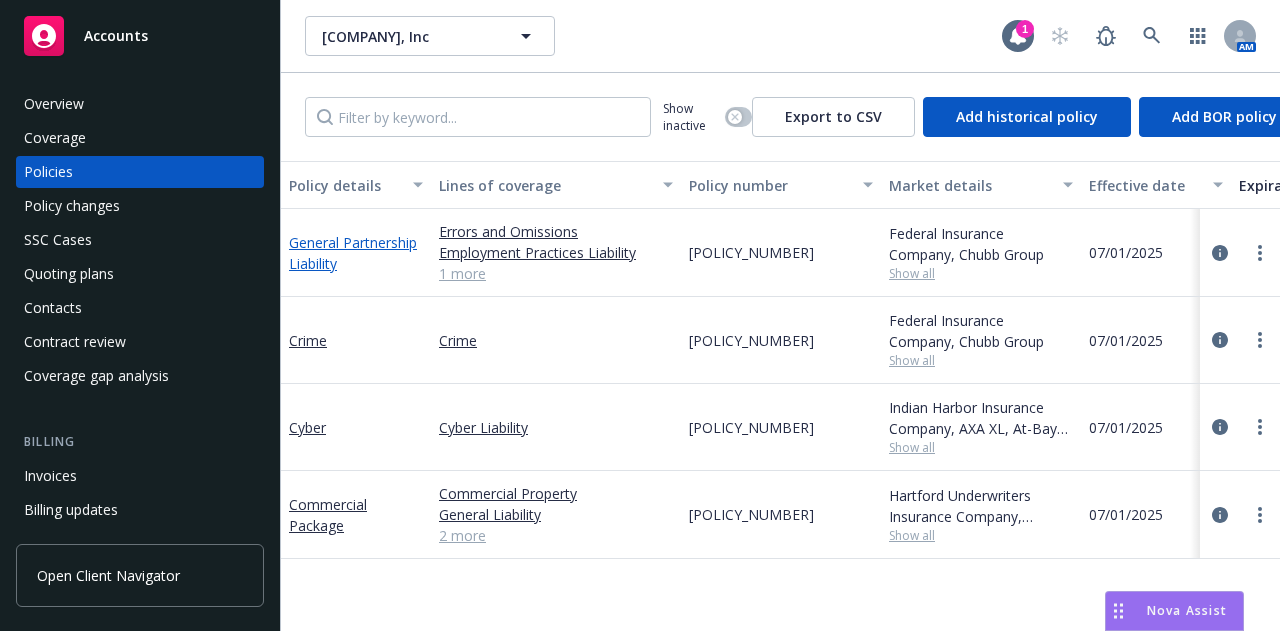 click on "General Partnership Liability" at bounding box center [353, 253] 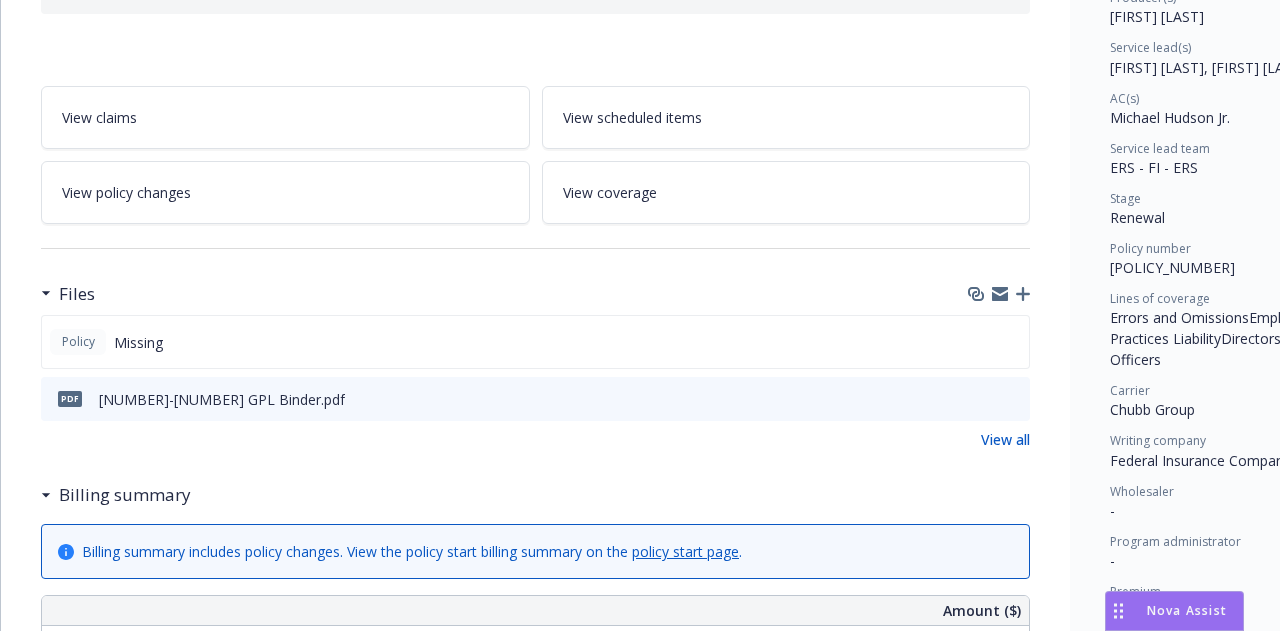 scroll, scrollTop: 300, scrollLeft: 0, axis: vertical 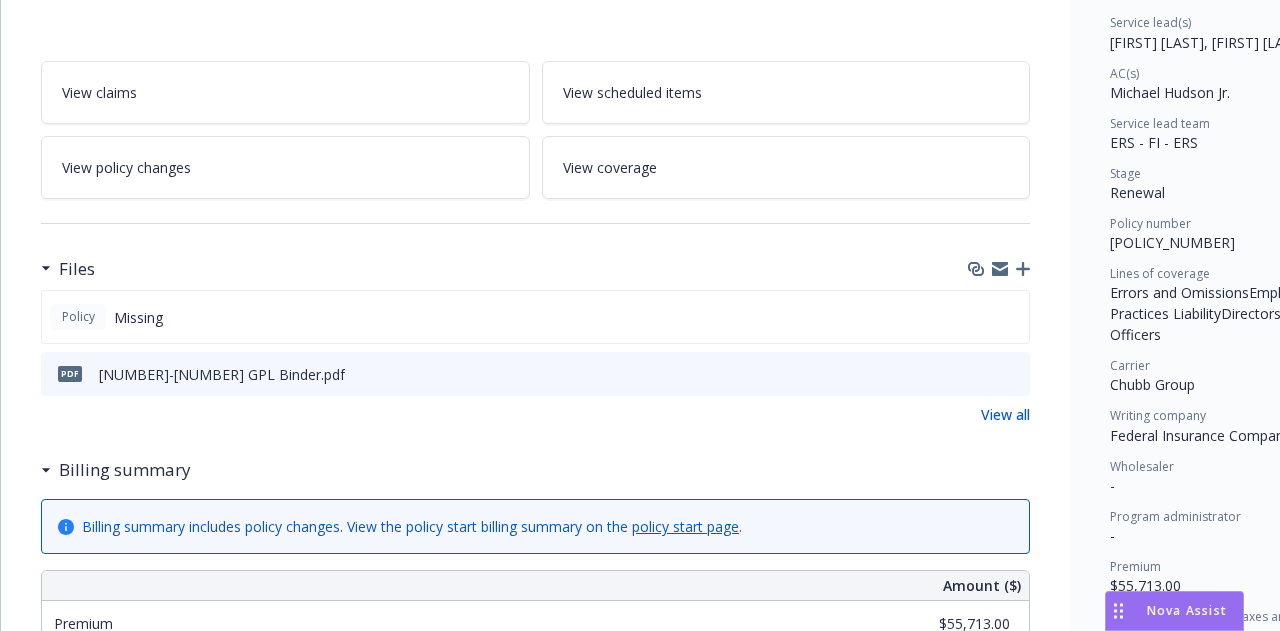 click 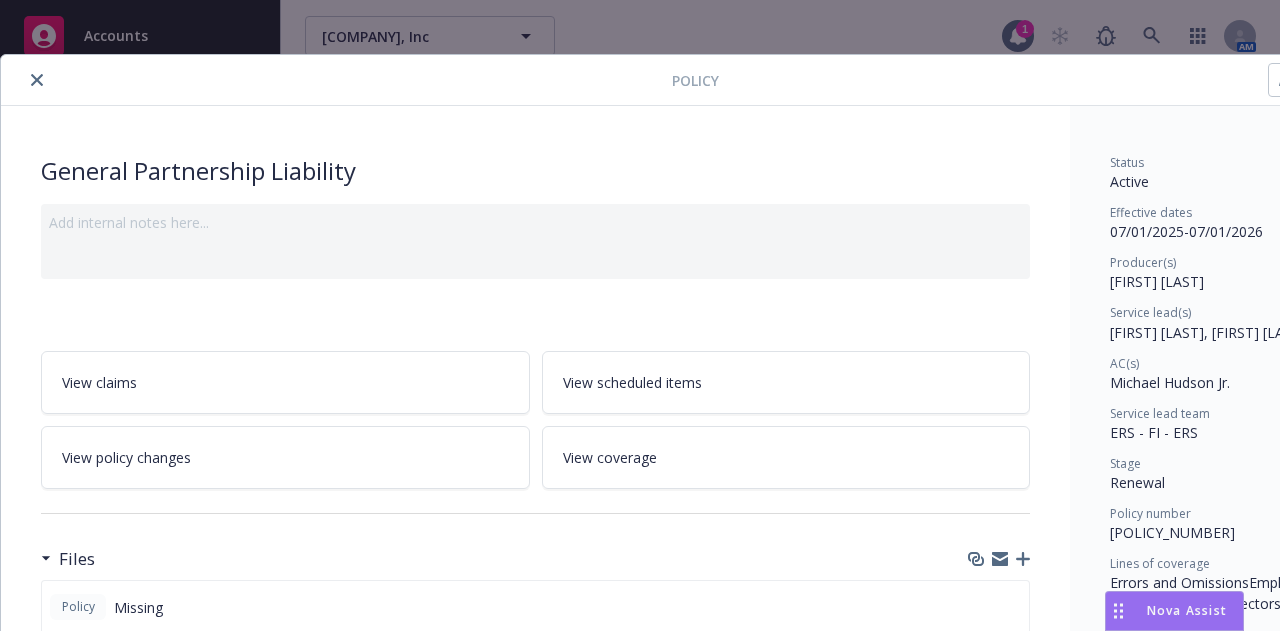 scroll, scrollTop: 0, scrollLeft: 0, axis: both 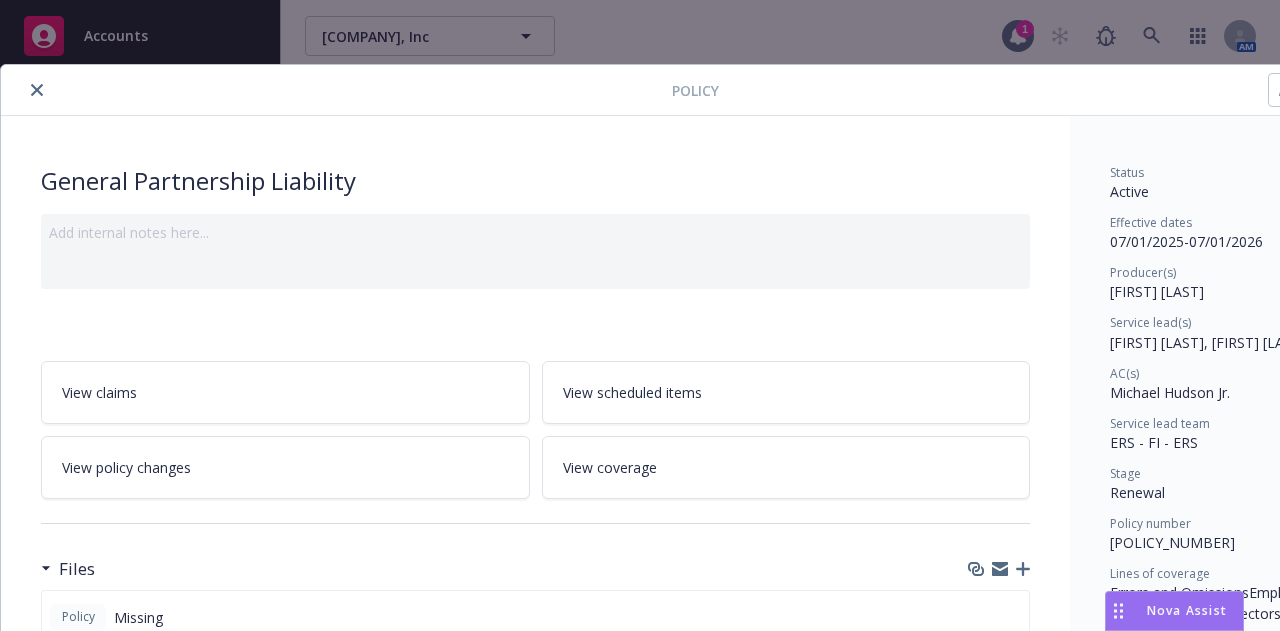 click 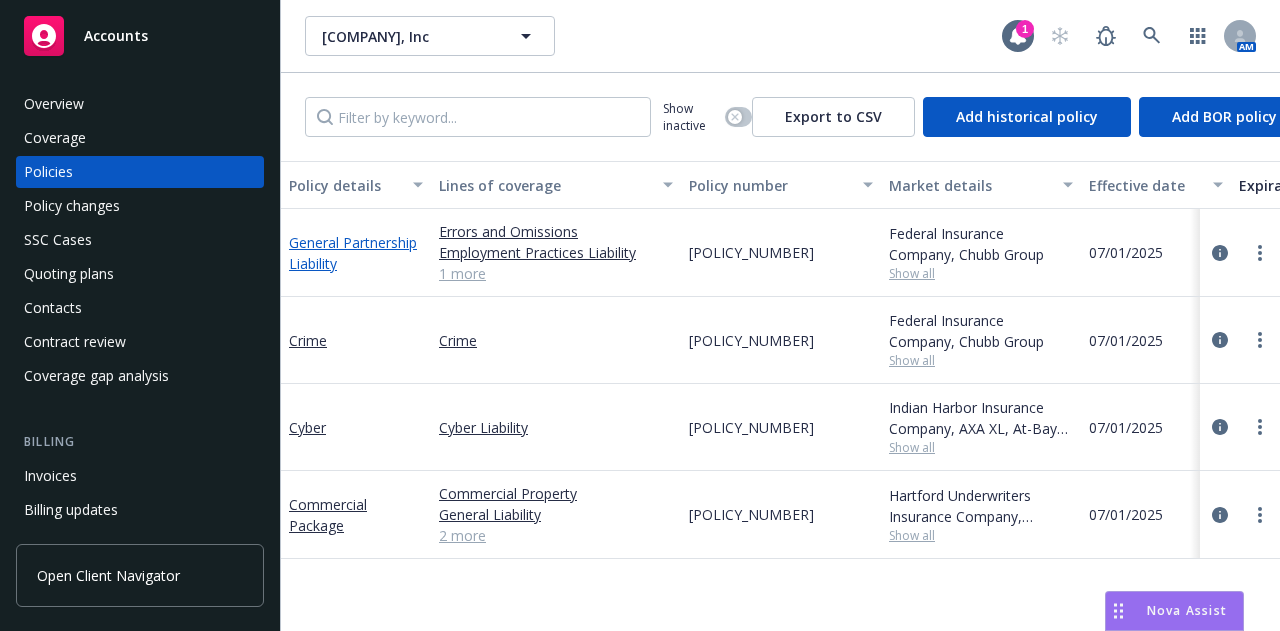 click on "General Partnership Liability" at bounding box center [353, 253] 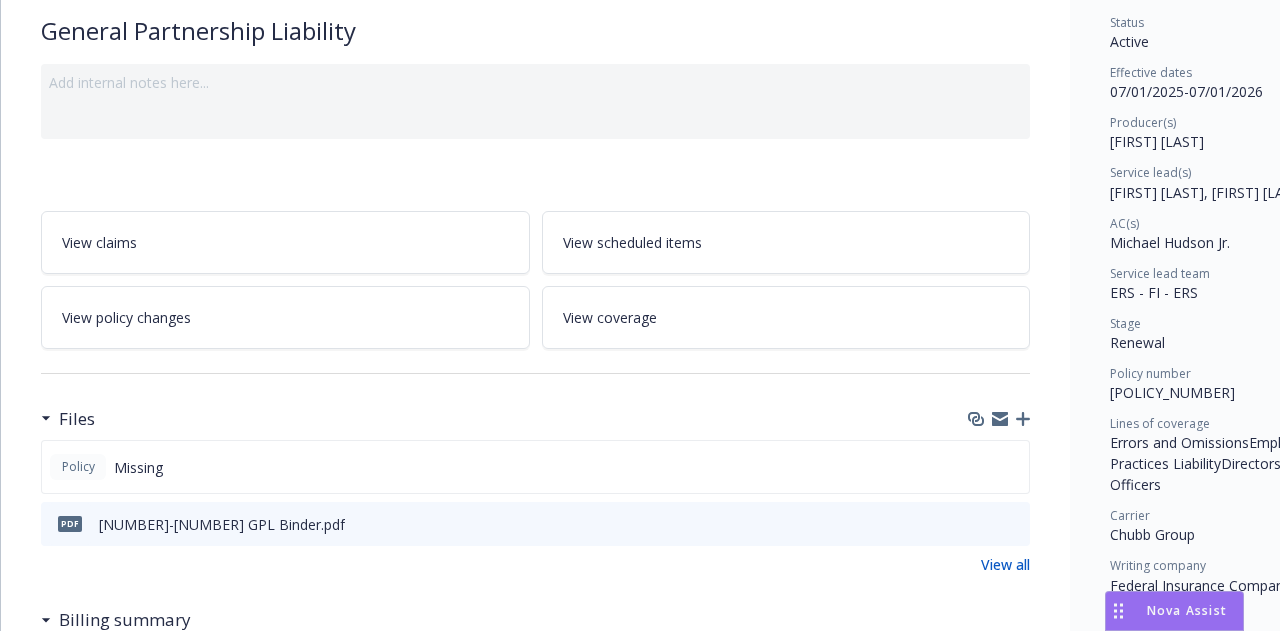 scroll, scrollTop: 160, scrollLeft: 0, axis: vertical 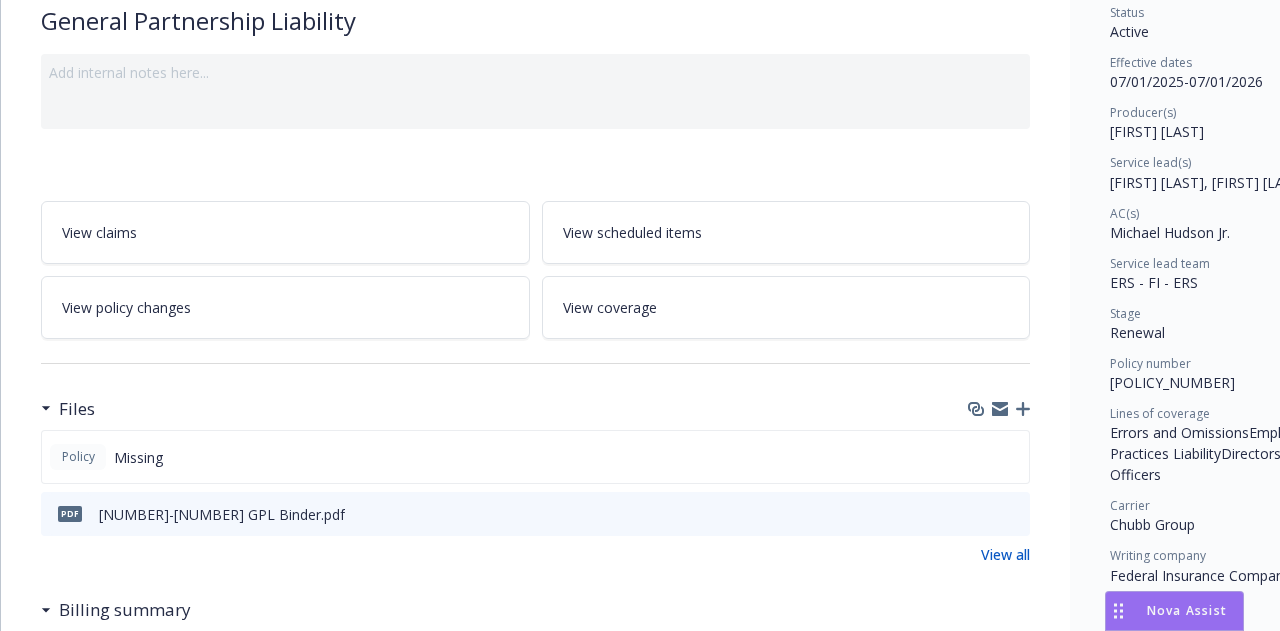 click 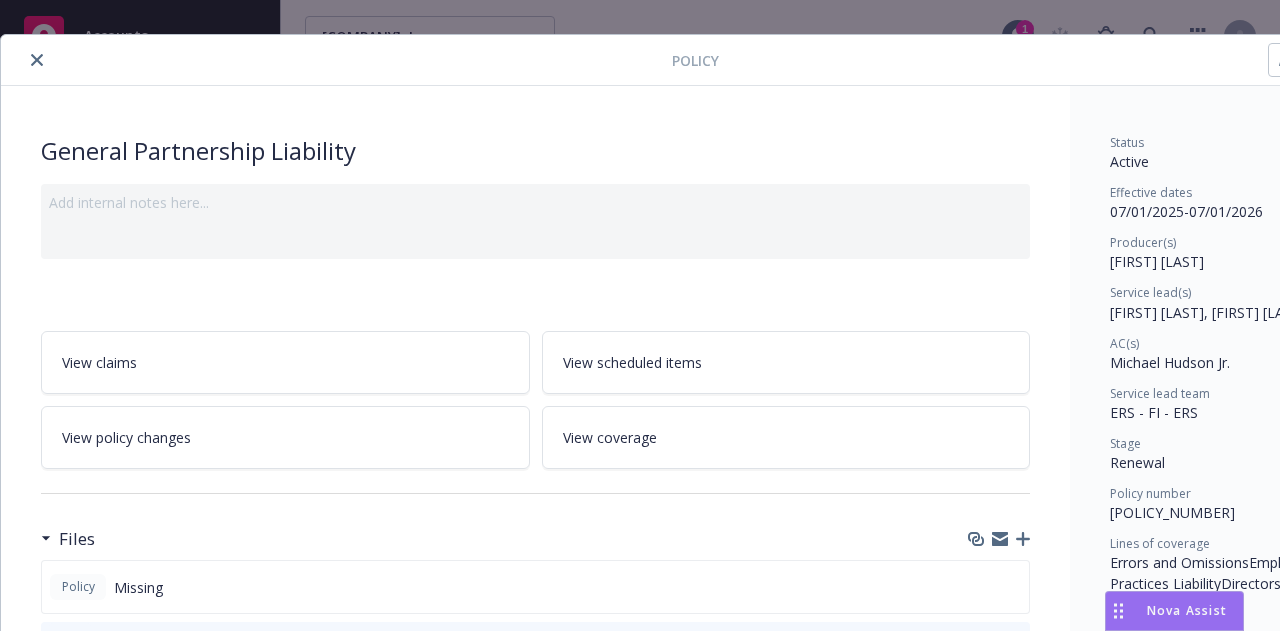 scroll, scrollTop: 0, scrollLeft: 0, axis: both 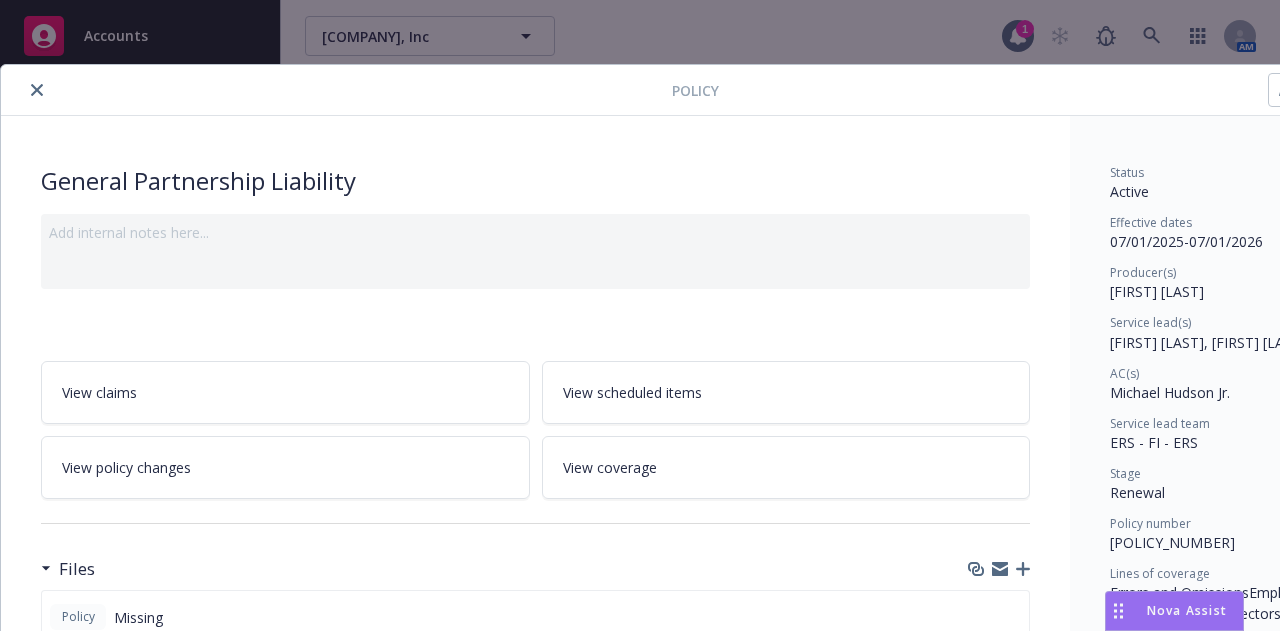 click 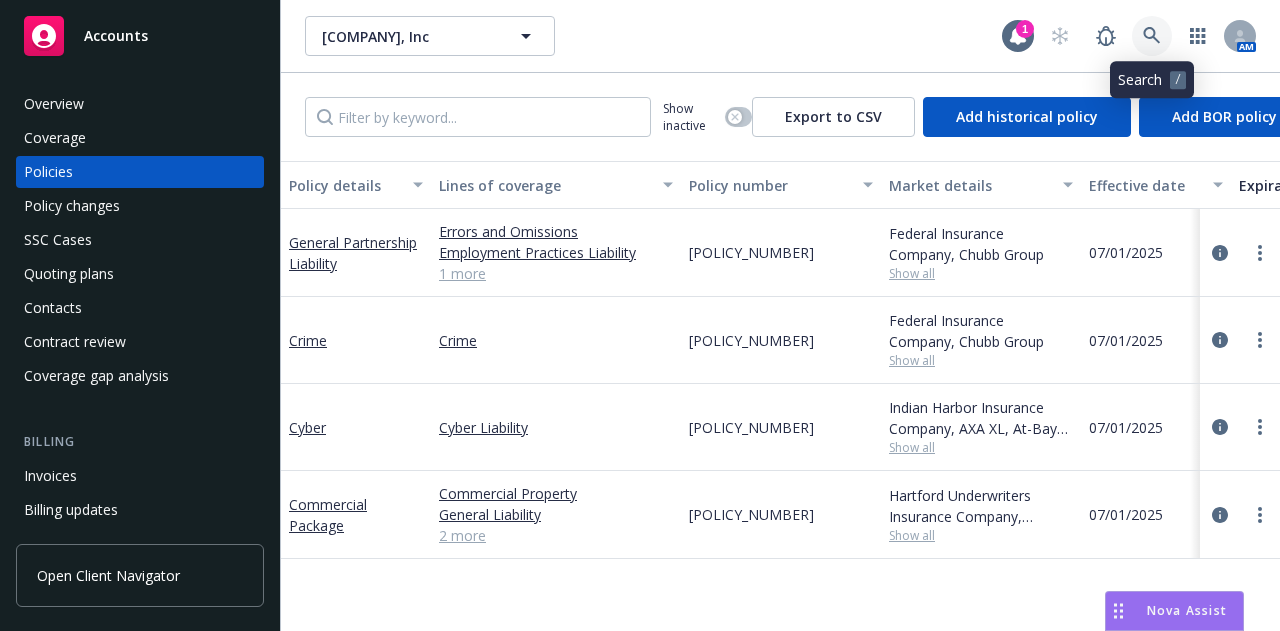 click 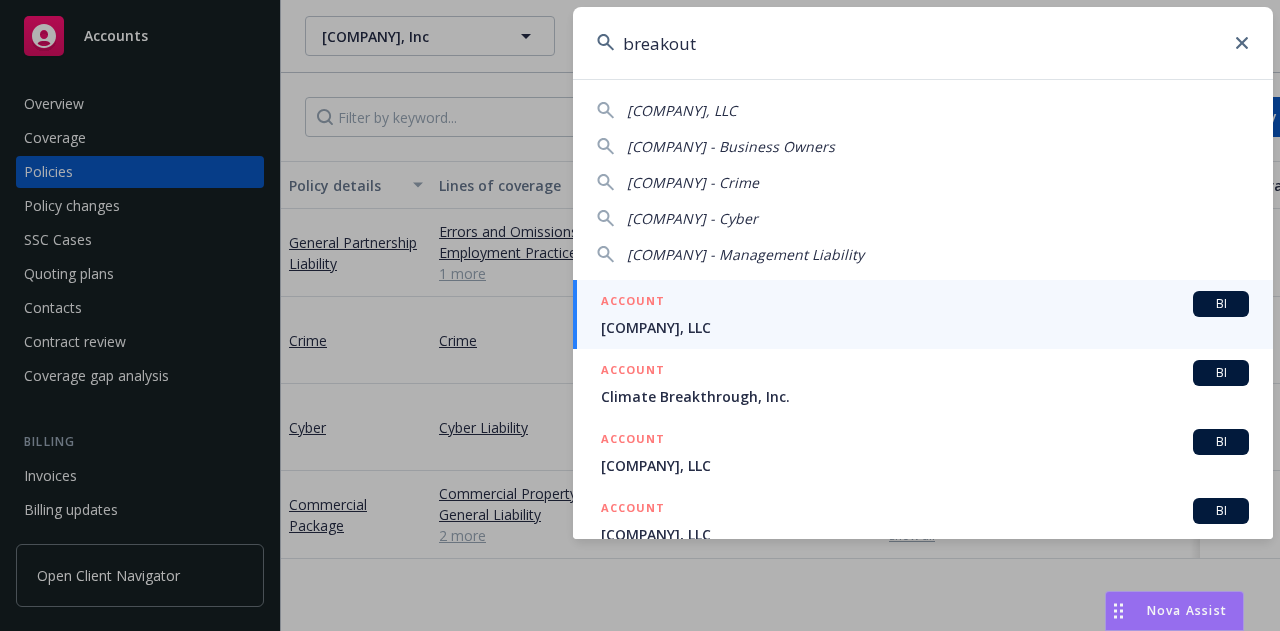 type on "breakout" 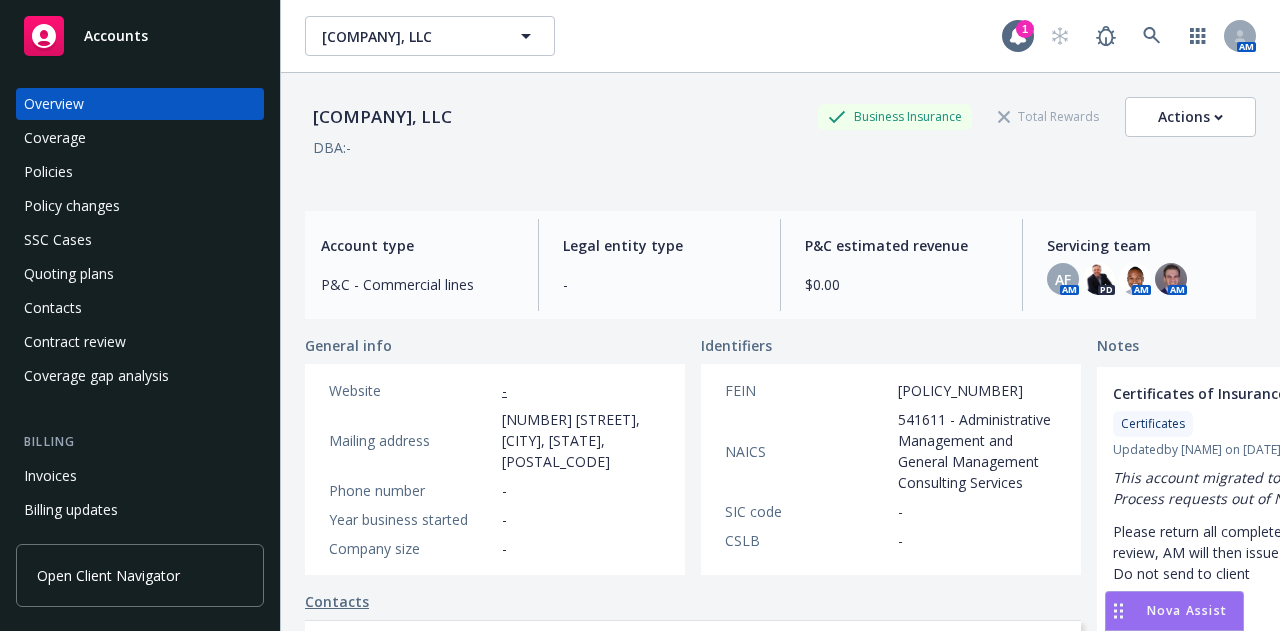 click on "Quoting plans" at bounding box center [140, 274] 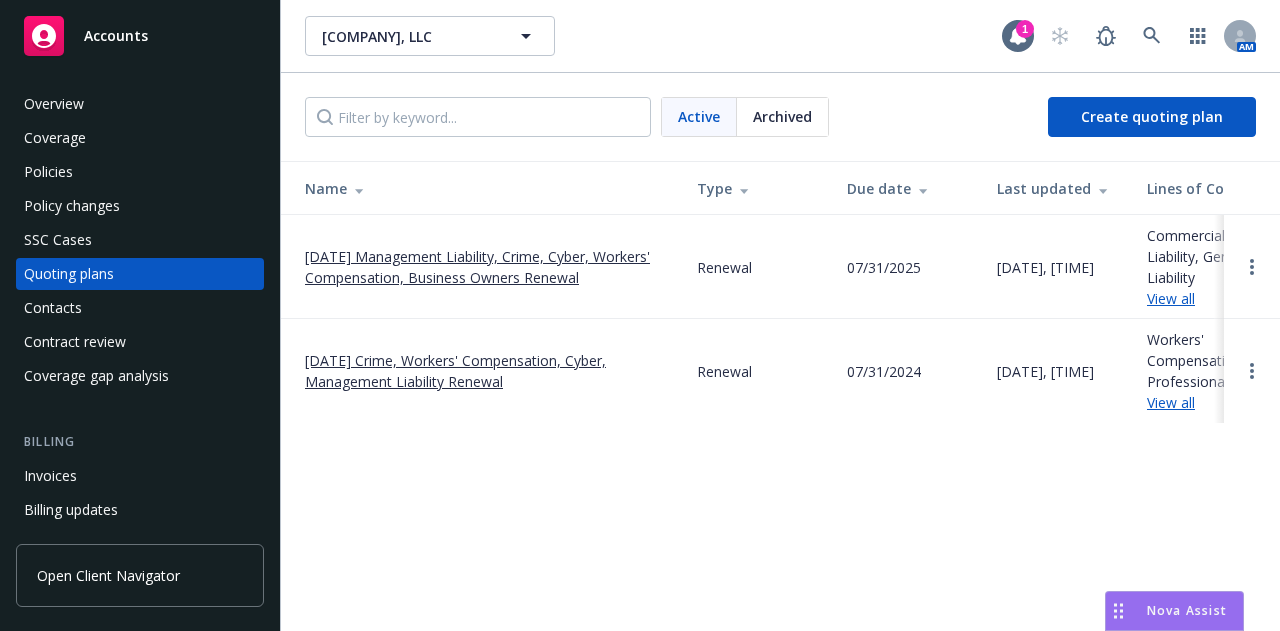 click on "[DATE] Management Liability, Crime, Cyber, Workers' Compensation, Business Owners Renewal" at bounding box center (481, 267) 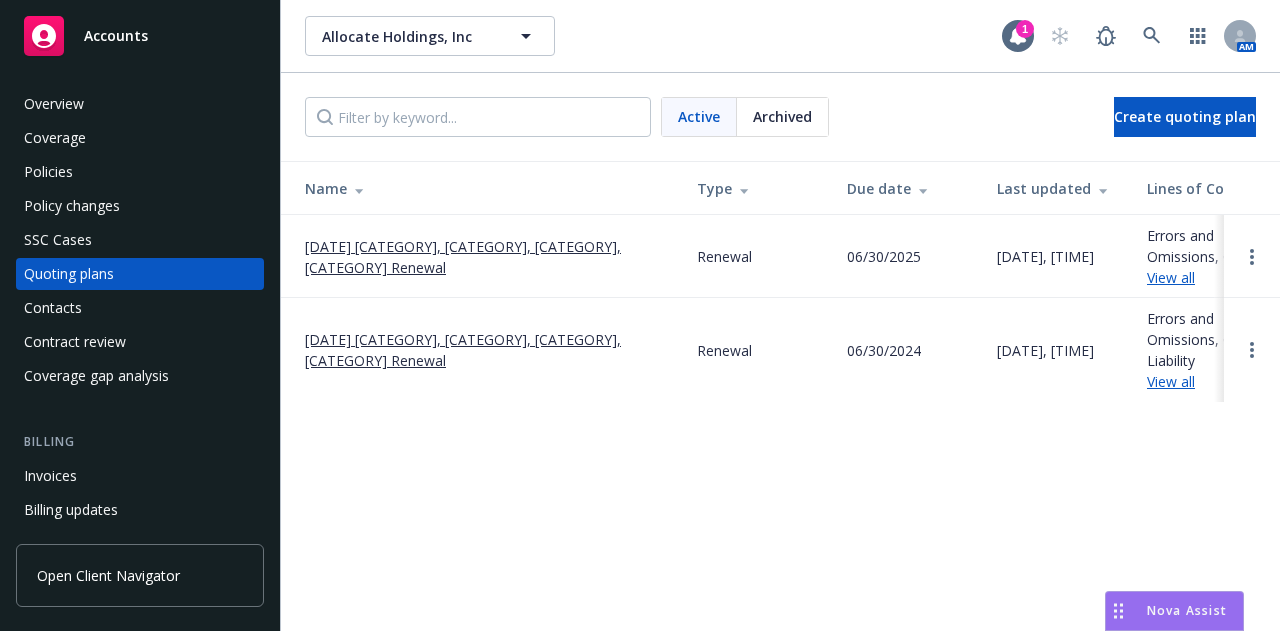 scroll, scrollTop: 0, scrollLeft: 0, axis: both 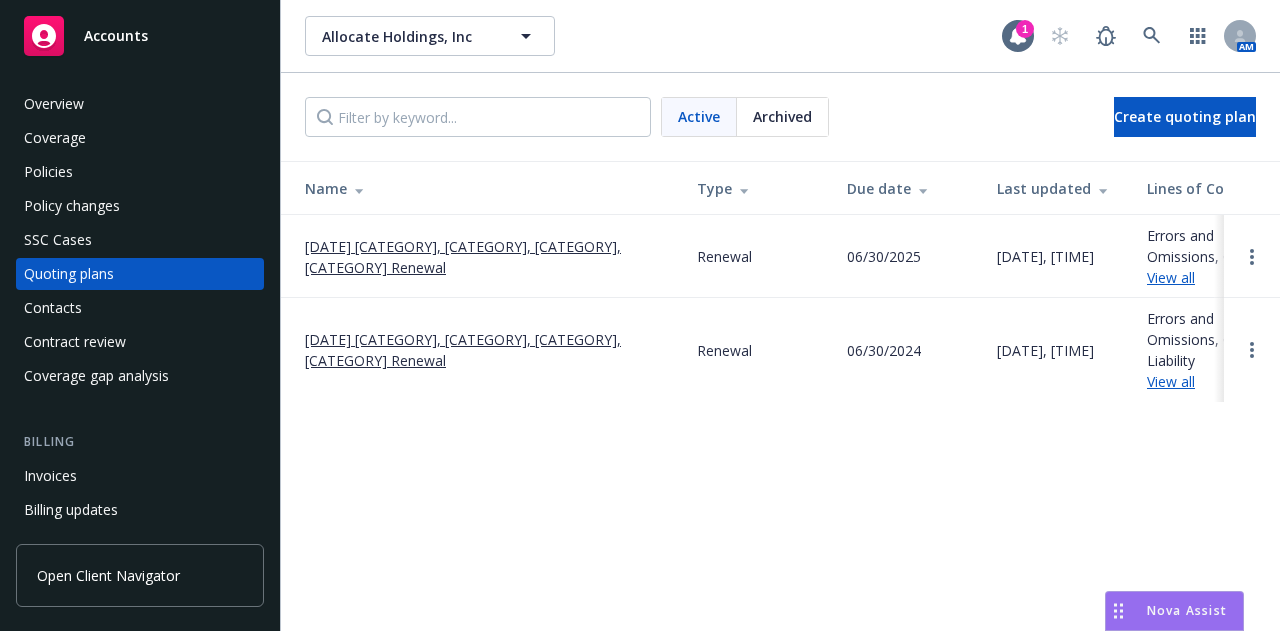 click on "07/01/25 General Partnership Liability, Cyber, Crime, Commercial Package Renewal" at bounding box center [485, 257] 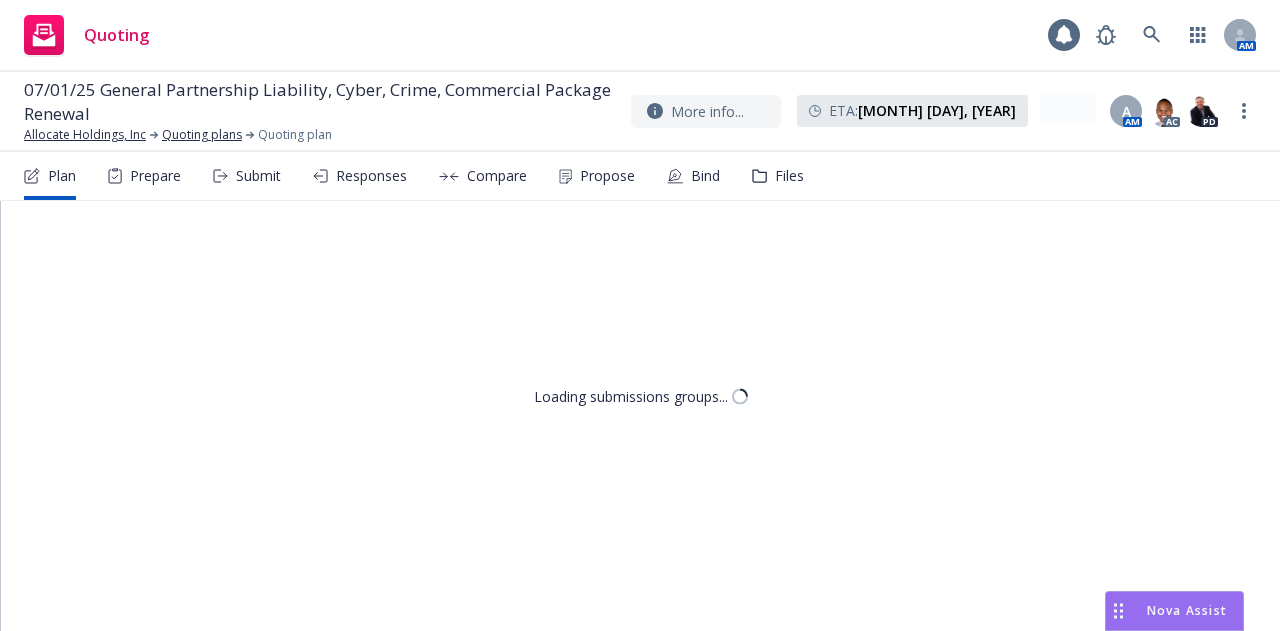 scroll, scrollTop: 0, scrollLeft: 0, axis: both 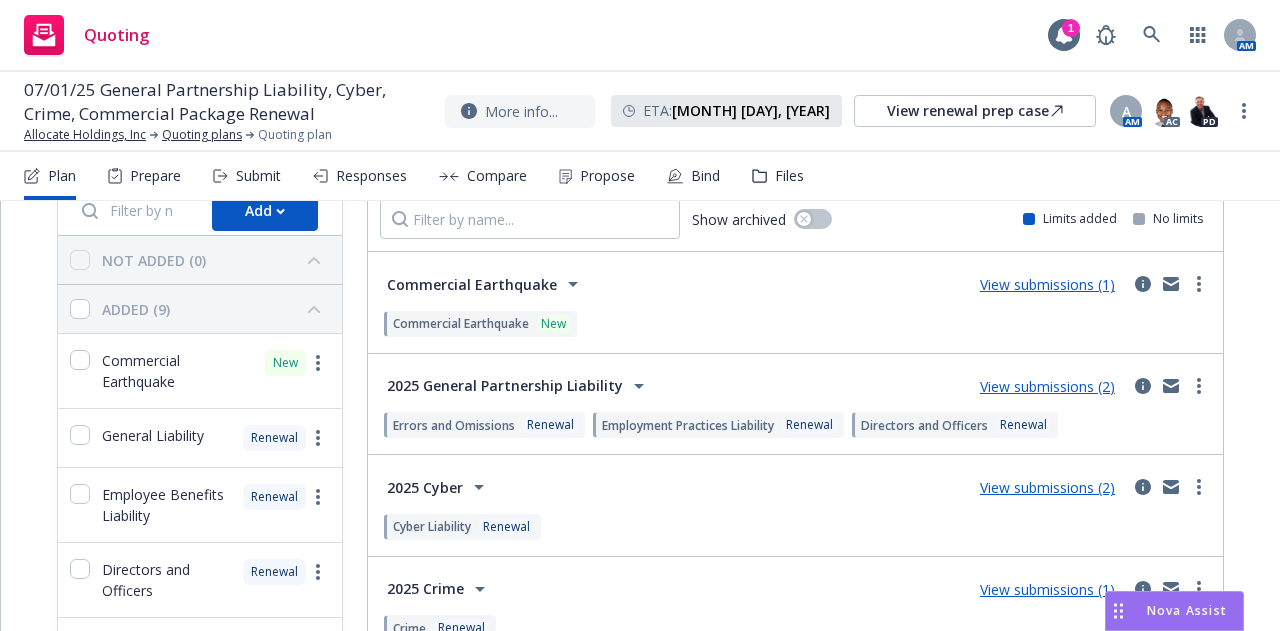 click on "Files" at bounding box center [778, 176] 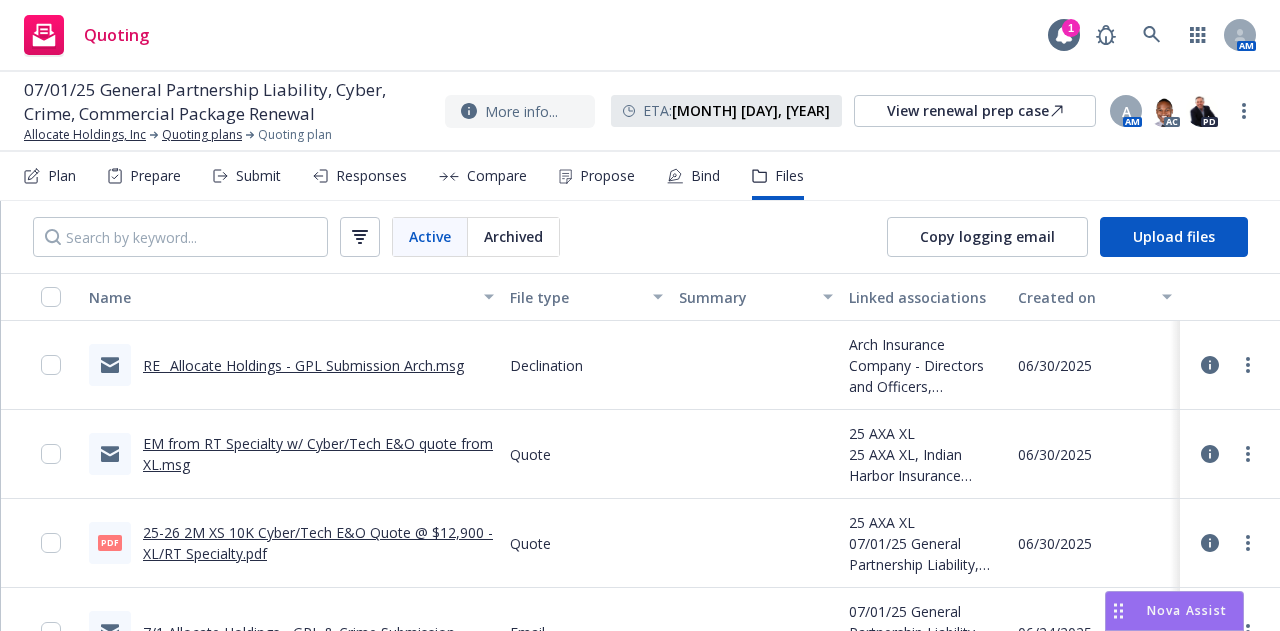 scroll, scrollTop: 200, scrollLeft: 0, axis: vertical 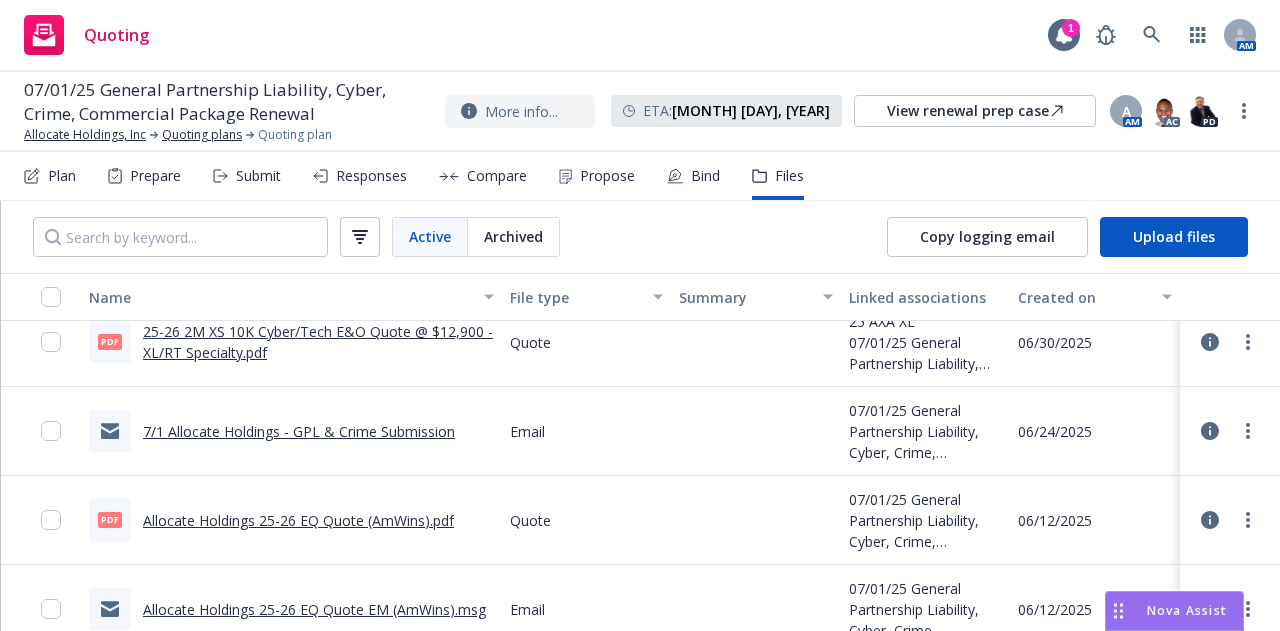 click on "7/1 Allocate Holdings - GPL & Crime Submission" at bounding box center [299, 431] 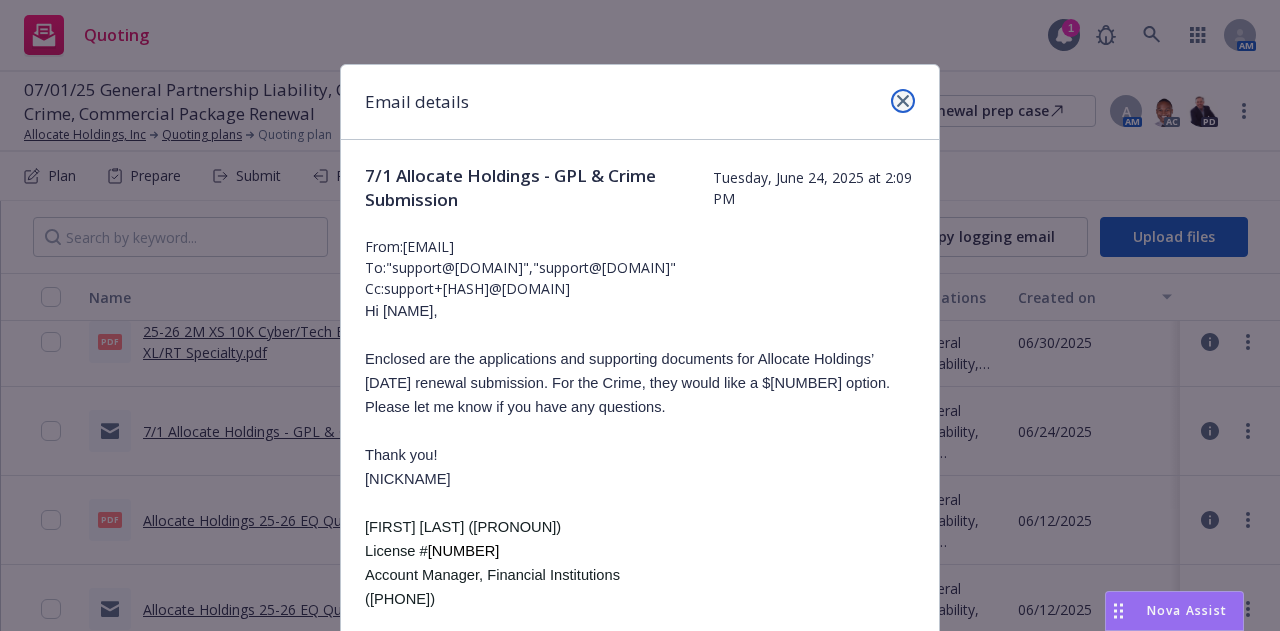 click 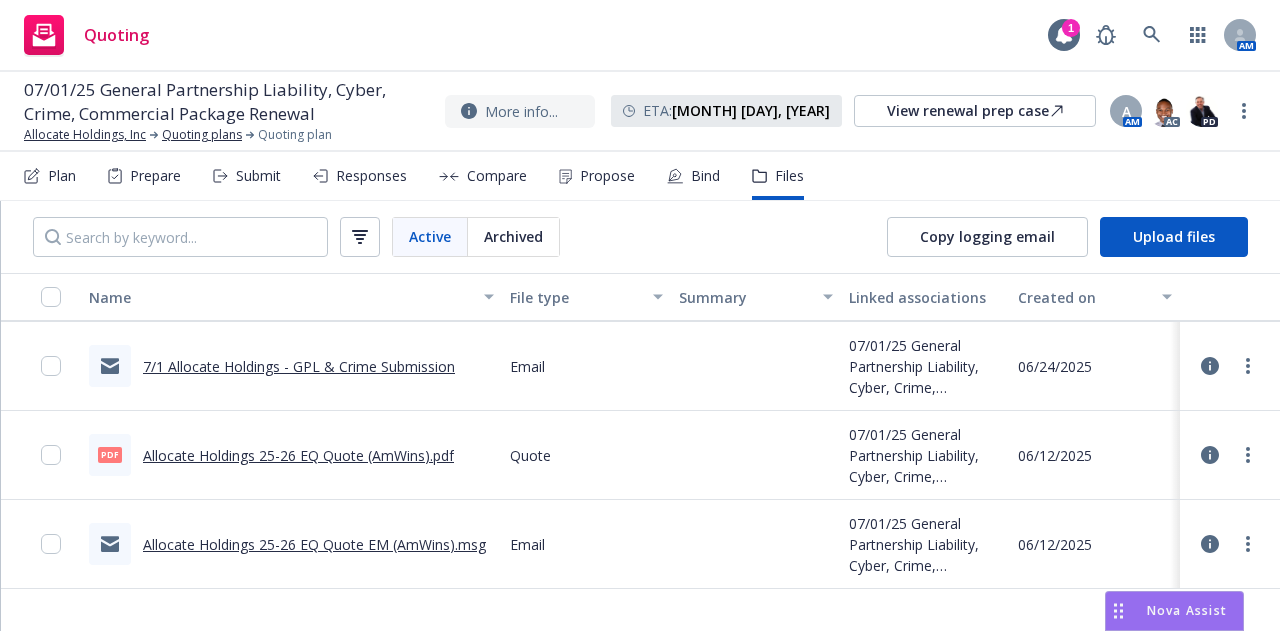 scroll, scrollTop: 0, scrollLeft: 0, axis: both 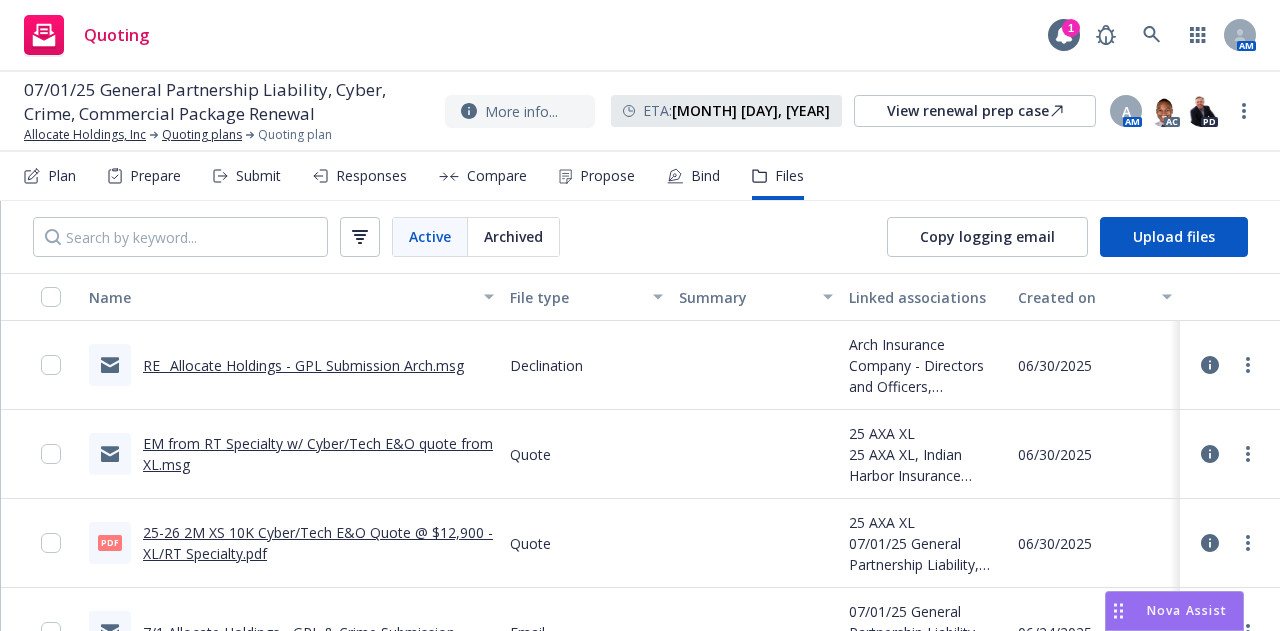 click on "Responses" at bounding box center [360, 176] 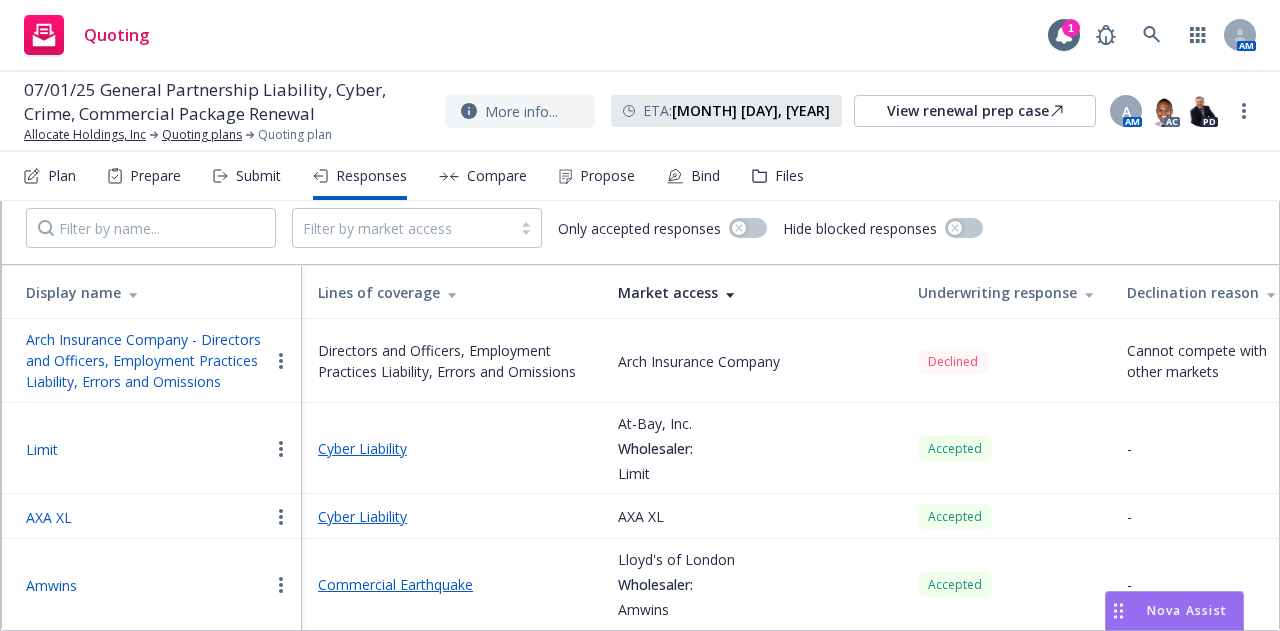 scroll, scrollTop: 0, scrollLeft: 0, axis: both 